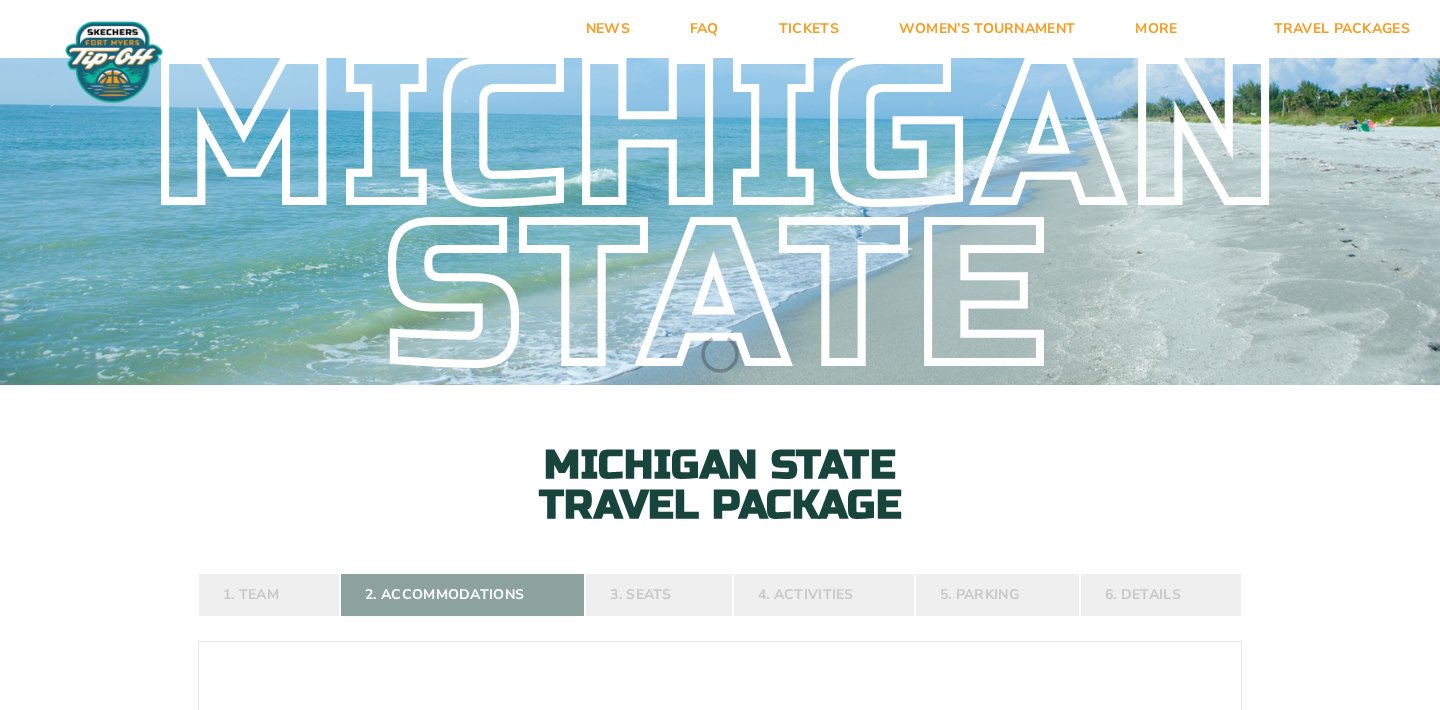 scroll, scrollTop: 0, scrollLeft: 0, axis: both 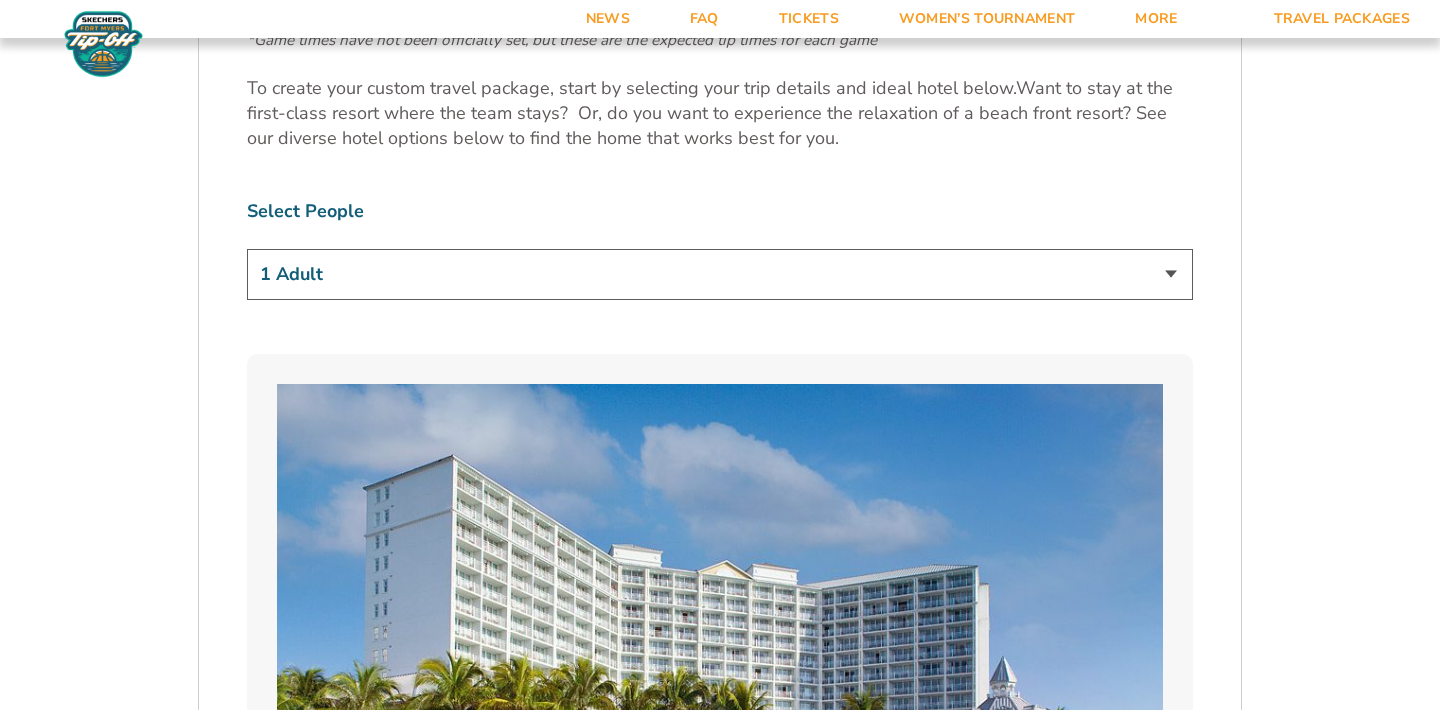 click on "1 Adult
2 Adults
3 Adults
4 Adults
2 Adults + 1 Child
2 Adults + 2 Children
2 Adults + 3 Children" at bounding box center [720, 274] 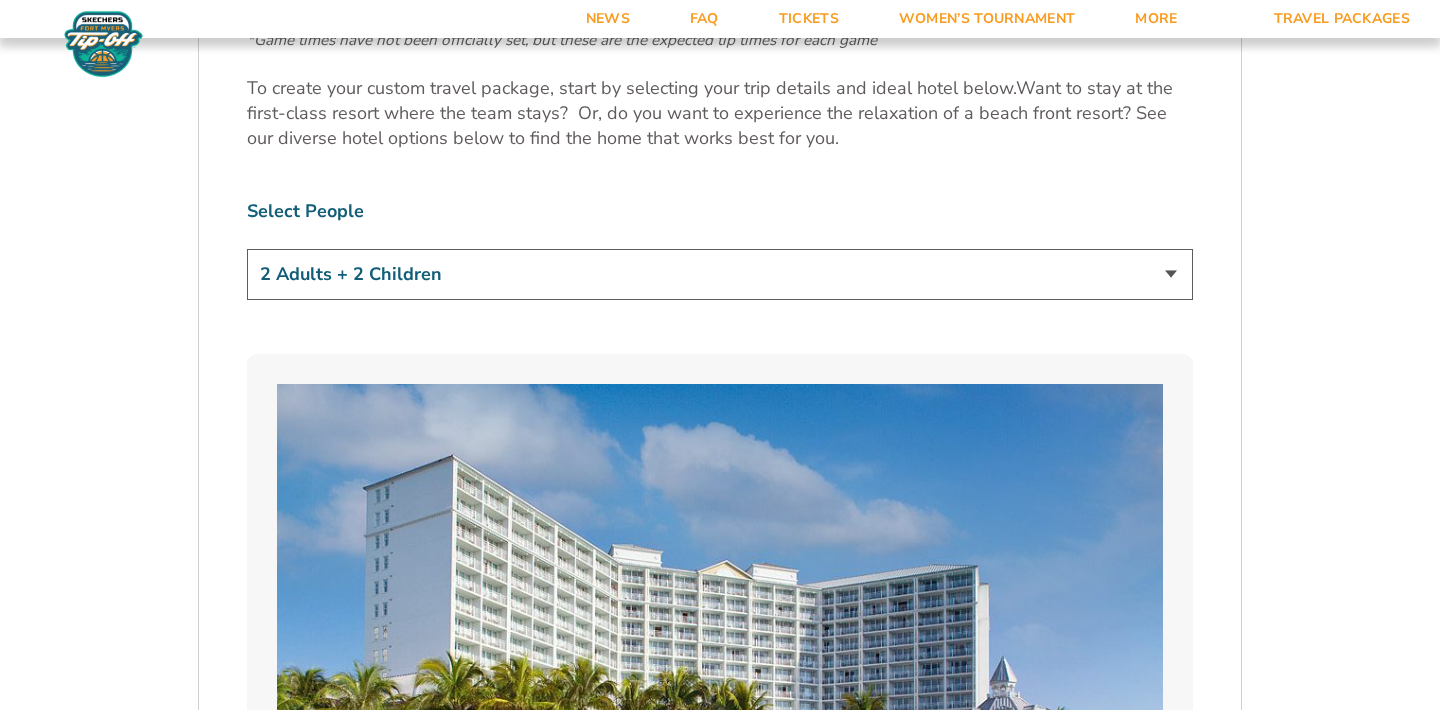 click on "2. Accommodations
We look forward to seeing you in Southwest Florida for the 2025 Skechers Fort Myers Tip-Off. Please see the details below to start building your custom vacation experience.
Stay With The Team
Your official team and fan hotel is Marriott Sanibel Harbour Resort & Spa. You can also explore additional hotel options below to find the perfect place to call home during the tournament.
Tailor Your Stay
Custom packages ranging from 3 to 6 nights are available. If you want to extend your hotel stay before or after the available dates online, we can work with the hotel to request availability for you. To do so, you’ll need to work directly with one of our customer service members. If you need a package option outside of what is listed below, please contact us  here .
Michigan State Game Schedule
Tuesday, November 25
Michigan State vs. East Carolina 1:00 p.m.
Thursday, November 27
Michigan State vs. North Carolina 4:30 p.m." at bounding box center [720, 2870] 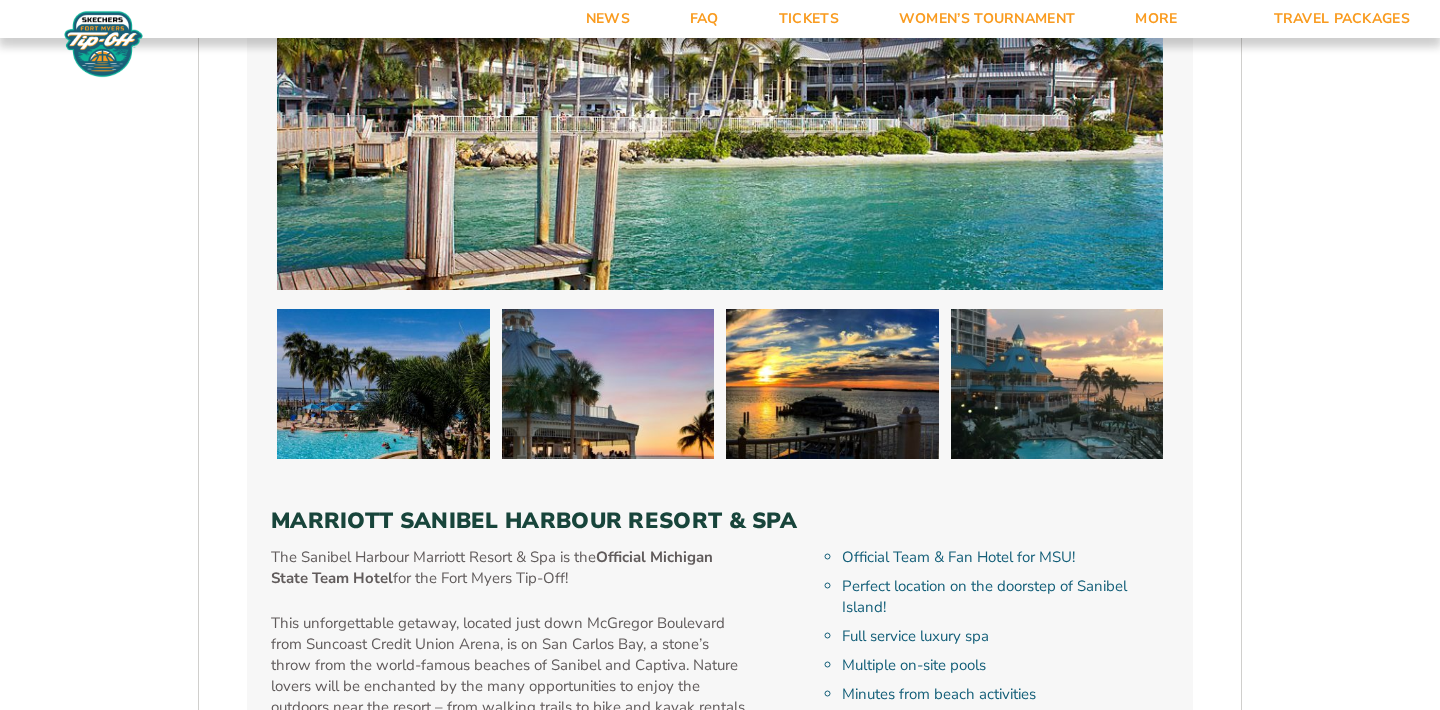 scroll, scrollTop: 1920, scrollLeft: 0, axis: vertical 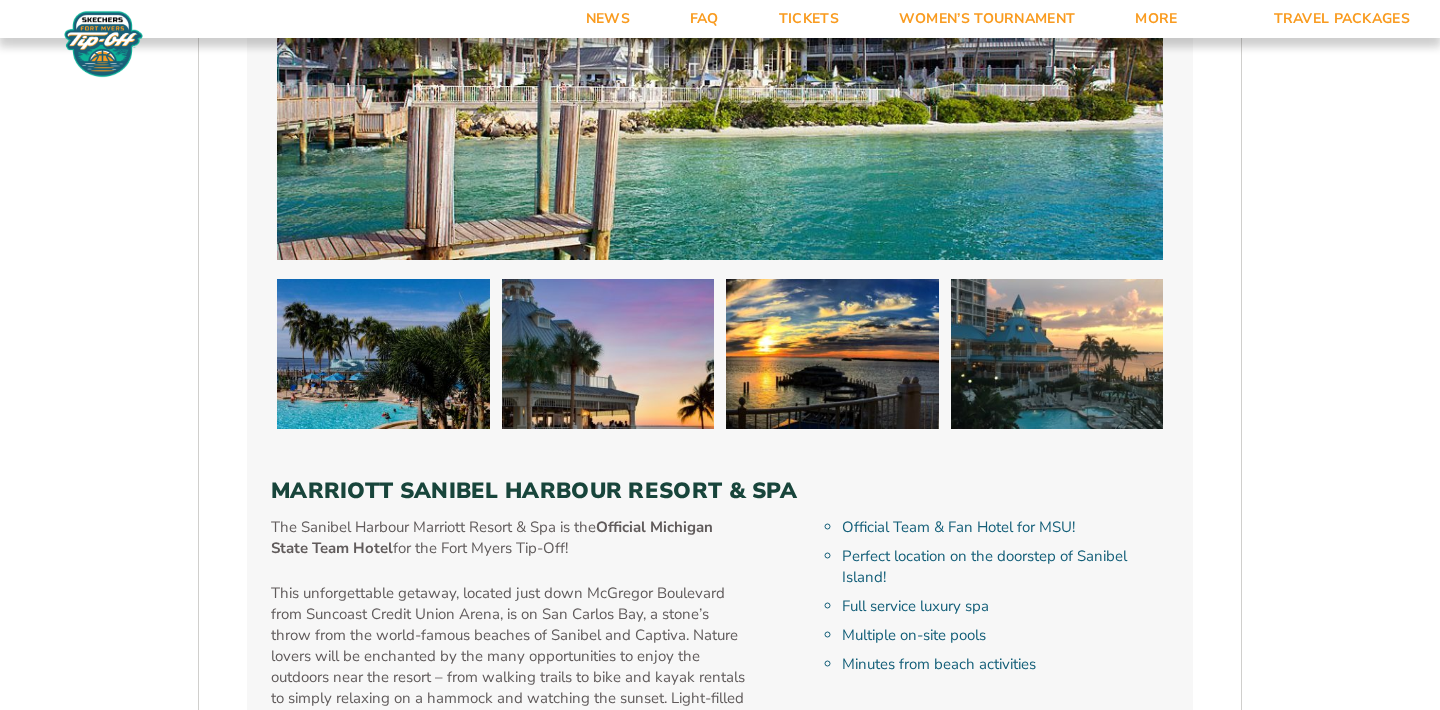 click on "This unforgettable getaway, located just down McGregor Boulevard from Suncoast Credit Union Arena, is on San Carlos Bay, a stone’s throw from the world-famous beaches of Sanibel and Captiva. Nature lovers will be enchanted by the many opportunities to enjoy the outdoors near the resort – from walking trails to bike and kayak rentals to simply relaxing on a hammock and watching the sunset. Light-filled rooms and suites offer private balconies and oversized windows, as well as premium amenities including a full-service fitness center." at bounding box center (510, 667) 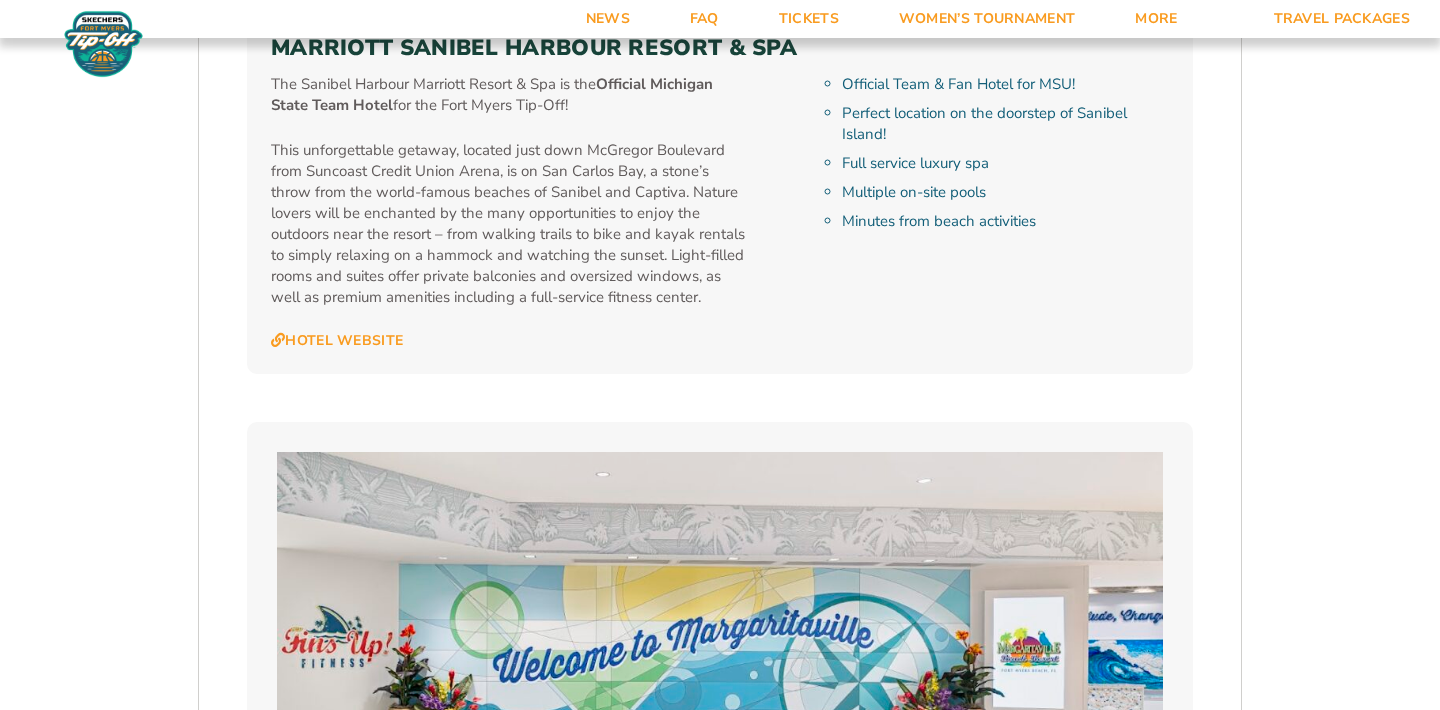 scroll, scrollTop: 2360, scrollLeft: 0, axis: vertical 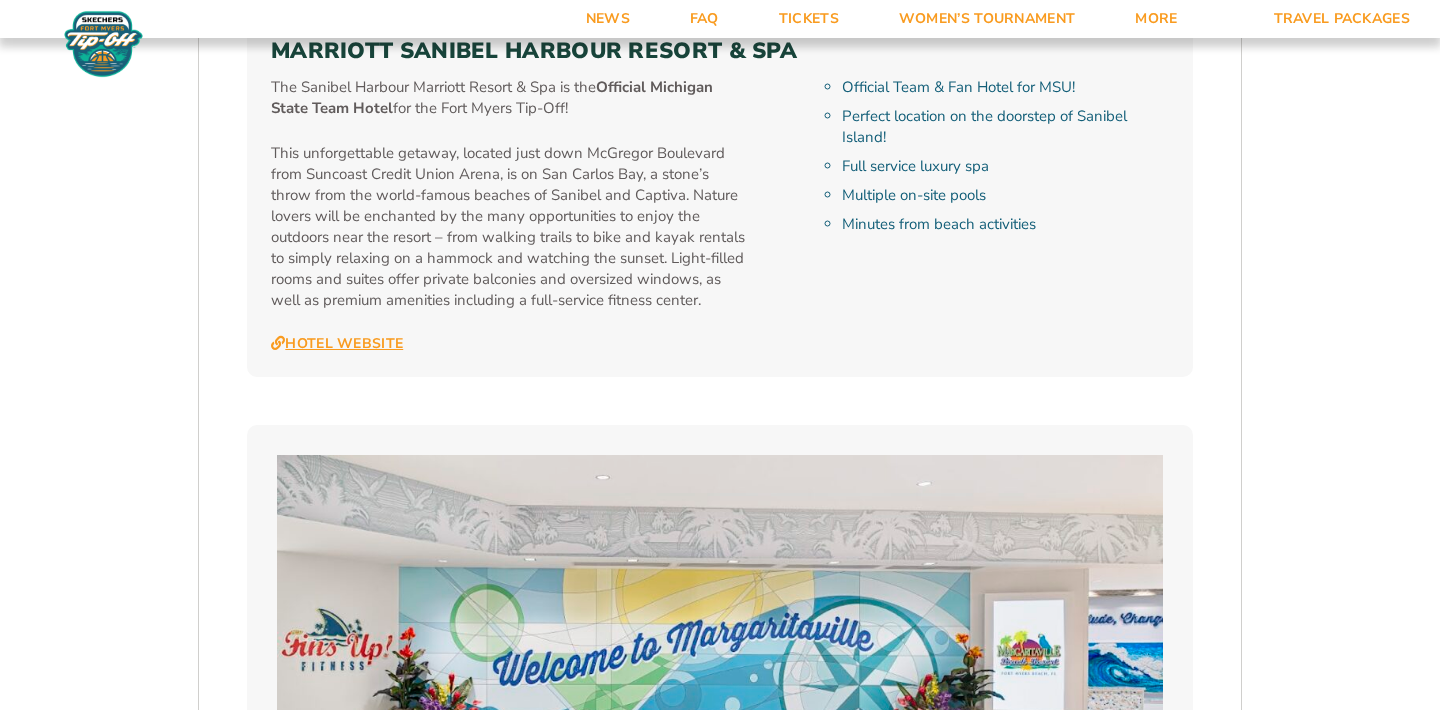 click on "Hotel Website" at bounding box center [337, 344] 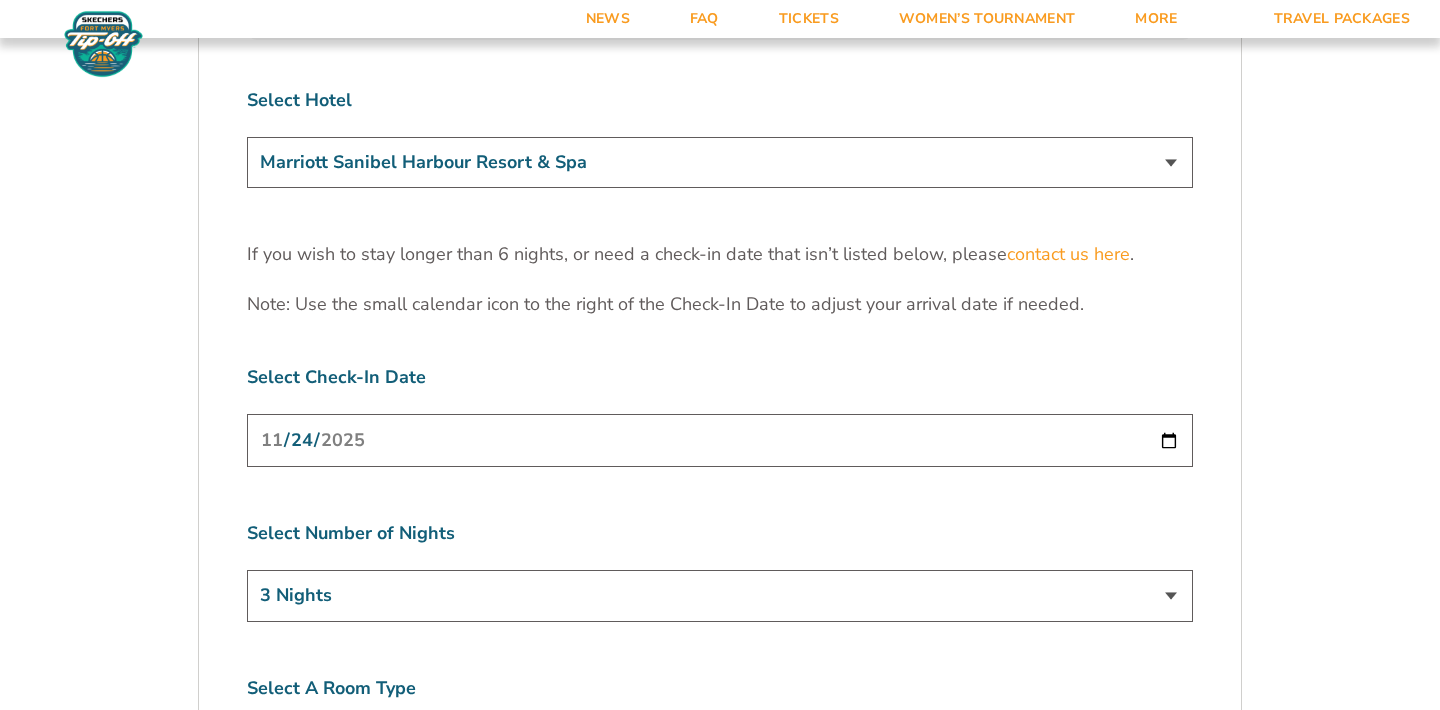 scroll, scrollTop: 6200, scrollLeft: 0, axis: vertical 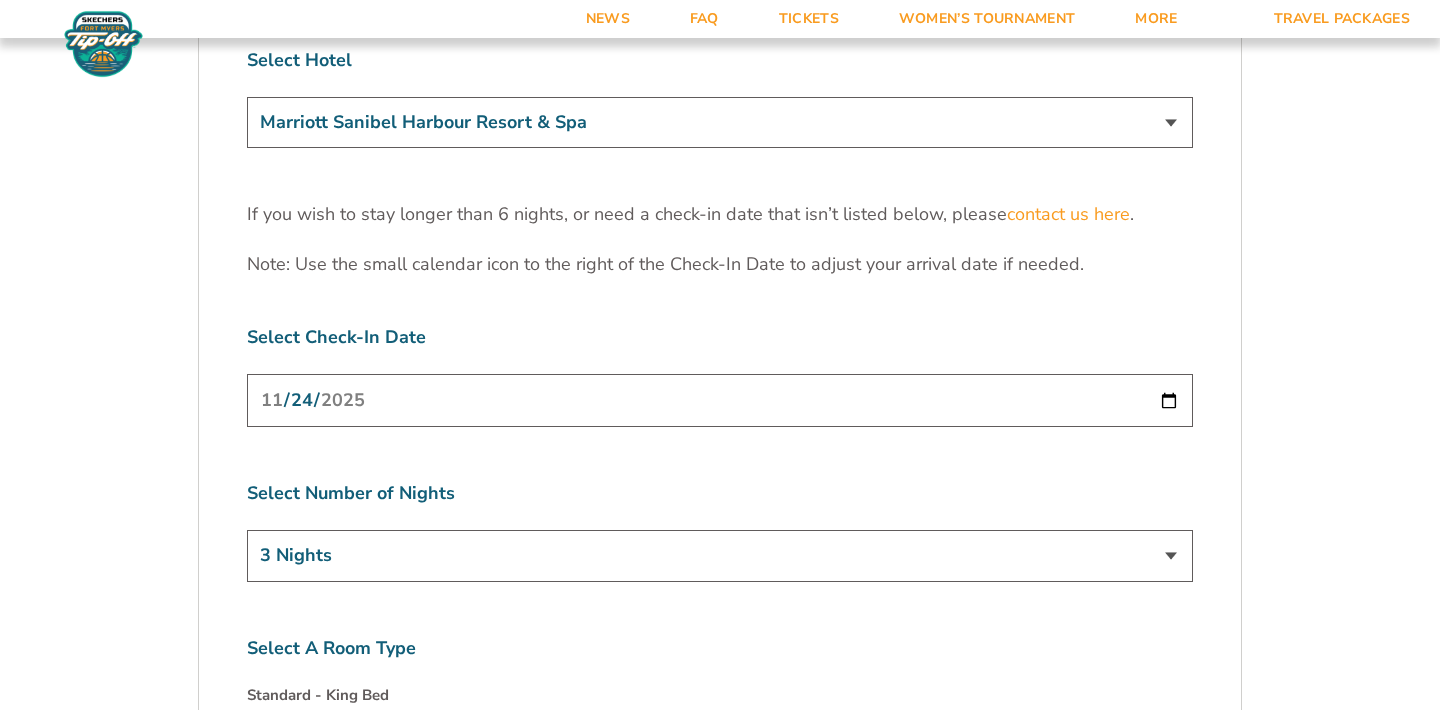 click on "2025-11-24" at bounding box center (720, 400) 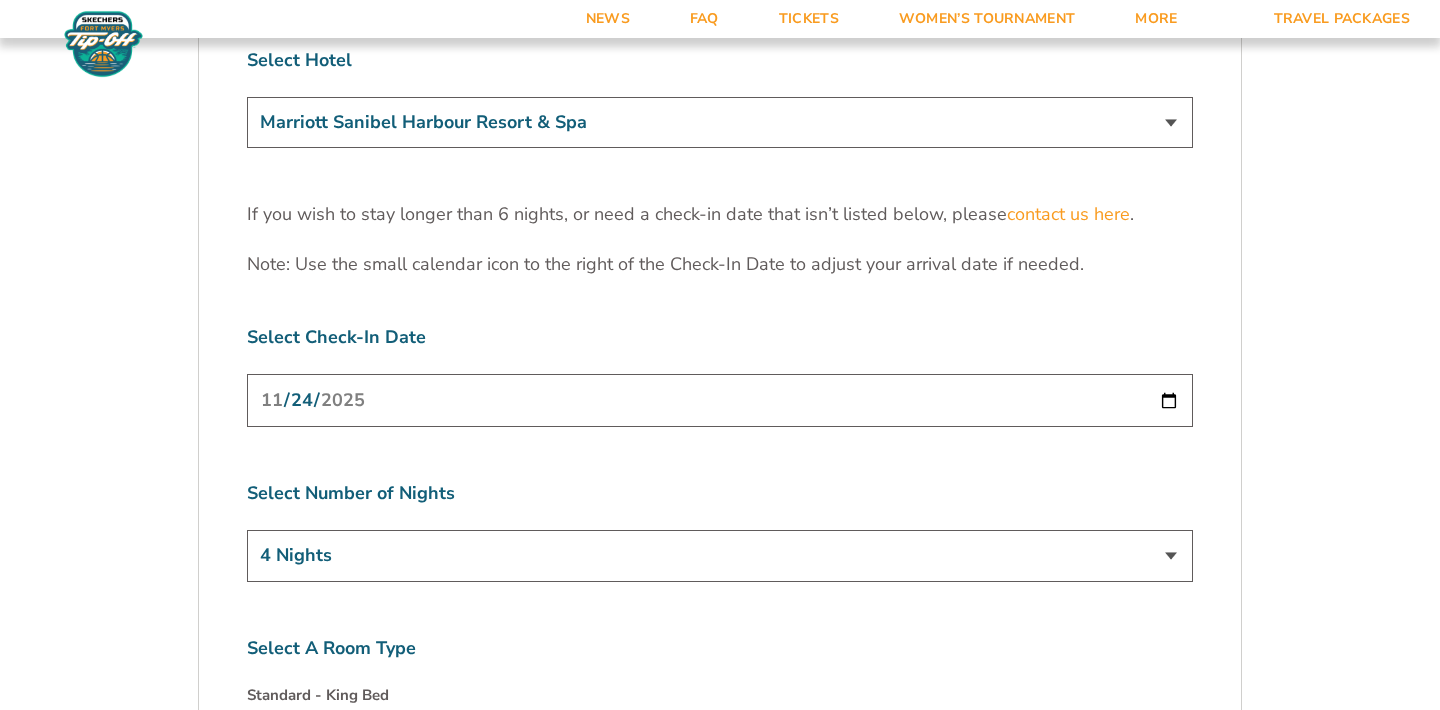 click on "2. Accommodations
We look forward to seeing you in Southwest Florida for the 2025 Skechers Fort Myers Tip-Off. Please see the details below to start building your custom vacation experience.
Stay With The Team
Your official team and fan hotel is Marriott Sanibel Harbour Resort & Spa. You can also explore additional hotel options below to find the perfect place to call home during the tournament.
Tailor Your Stay
Custom packages ranging from 3 to 6 nights are available. If you want to extend your hotel stay before or after the available dates online, we can work with the hotel to request availability for you. To do so, you’ll need to work directly with one of our customer service members. If you need a package option outside of what is listed below, please contact us  here .
Michigan State Game Schedule
Tuesday, November 25
Michigan State vs. East Carolina 1:00 p.m.
Thursday, November 27
Michigan State vs. North Carolina 4:30 p.m." at bounding box center (720, -2130) 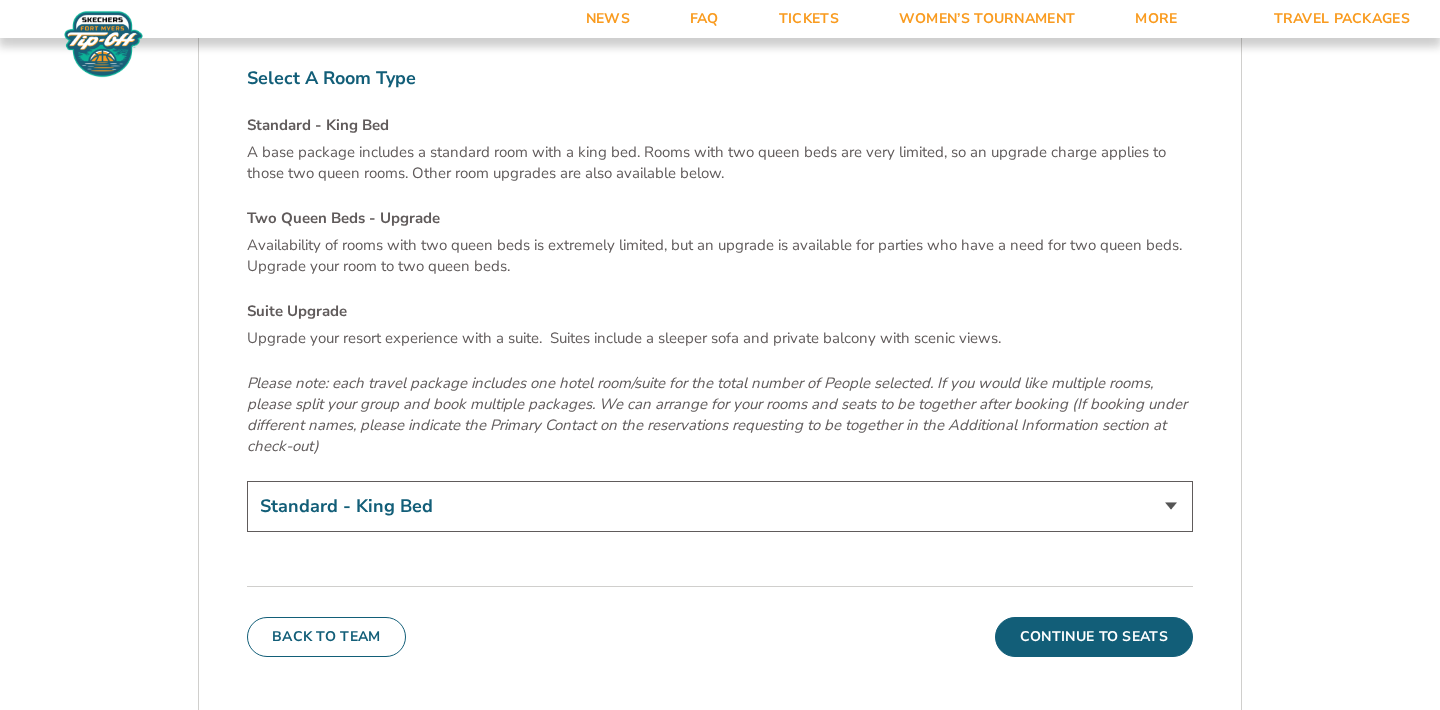 scroll, scrollTop: 6800, scrollLeft: 0, axis: vertical 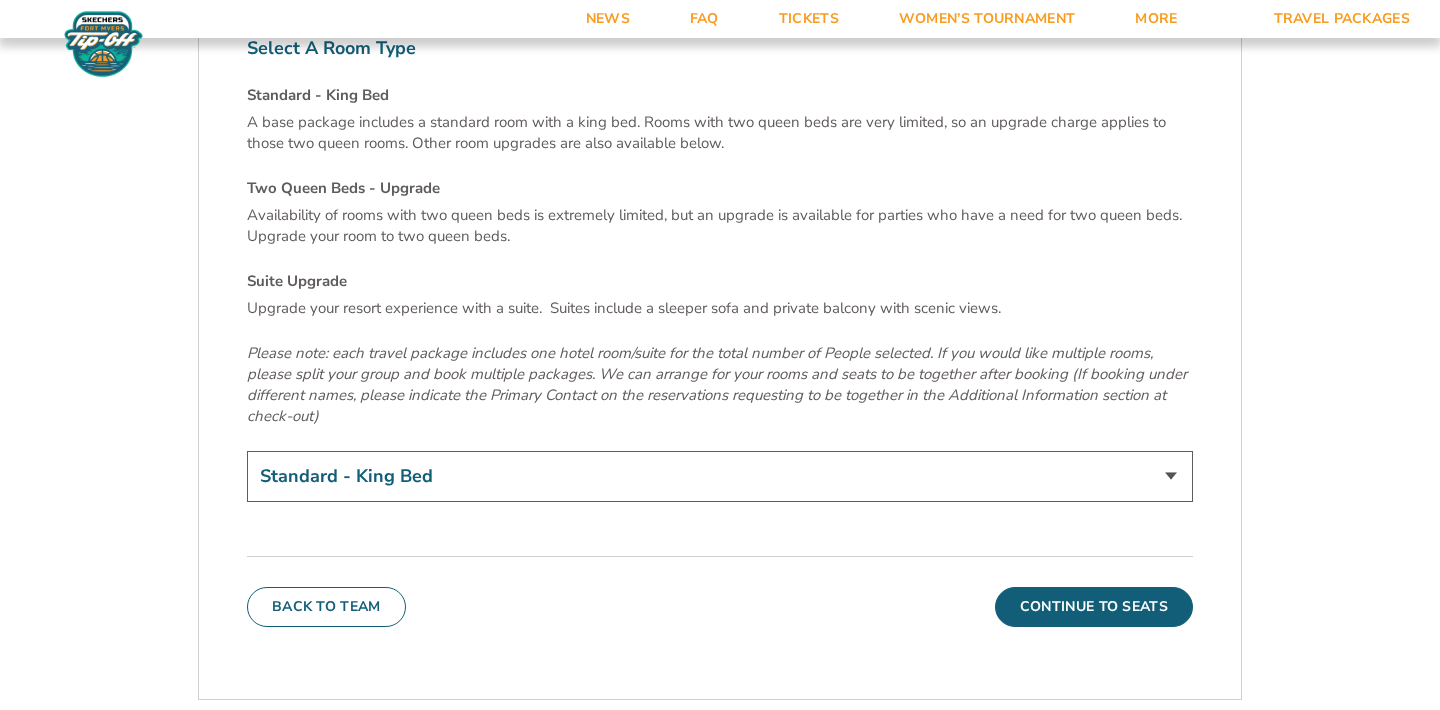 click on "Standard - King Bed Two Queen Beds - Upgrade (+$15 per night) Suite Upgrade (+$175 per night)" at bounding box center [720, 476] 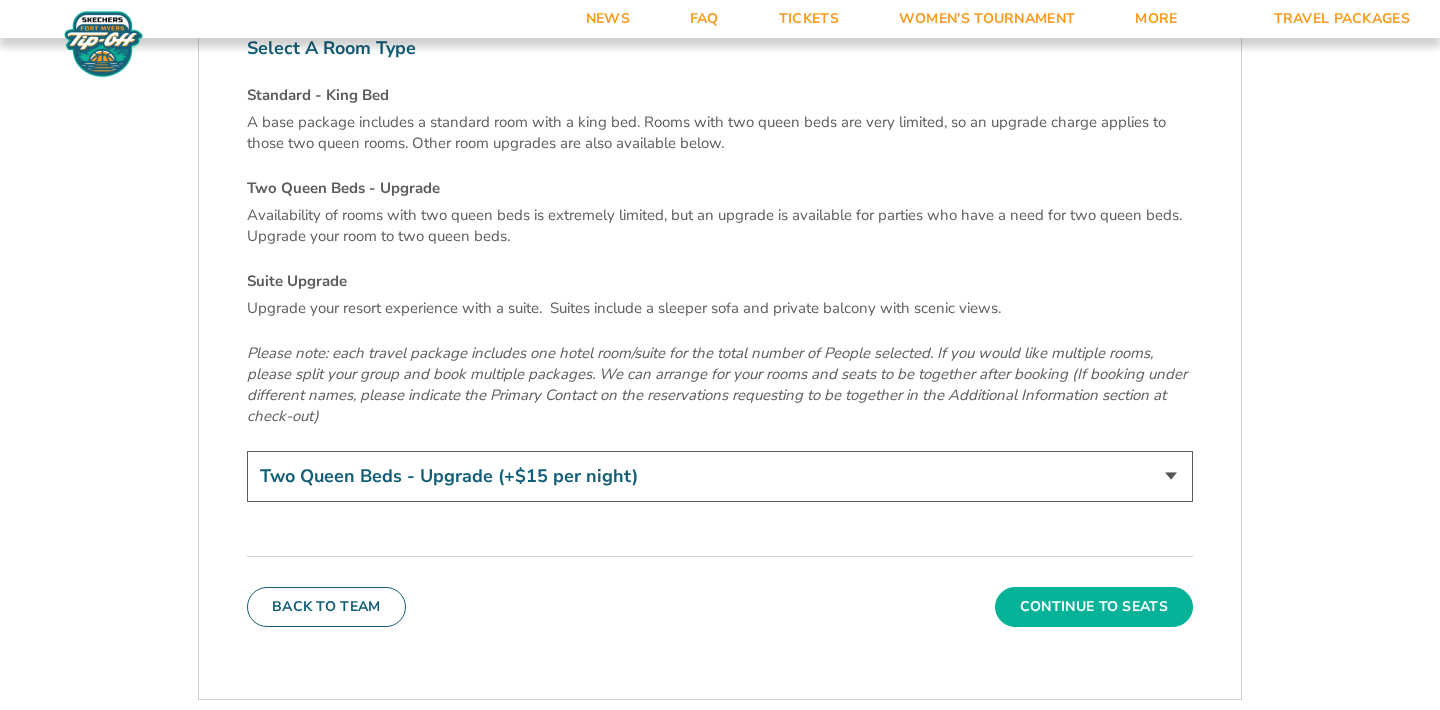click on "Continue To Seats" at bounding box center [1094, 607] 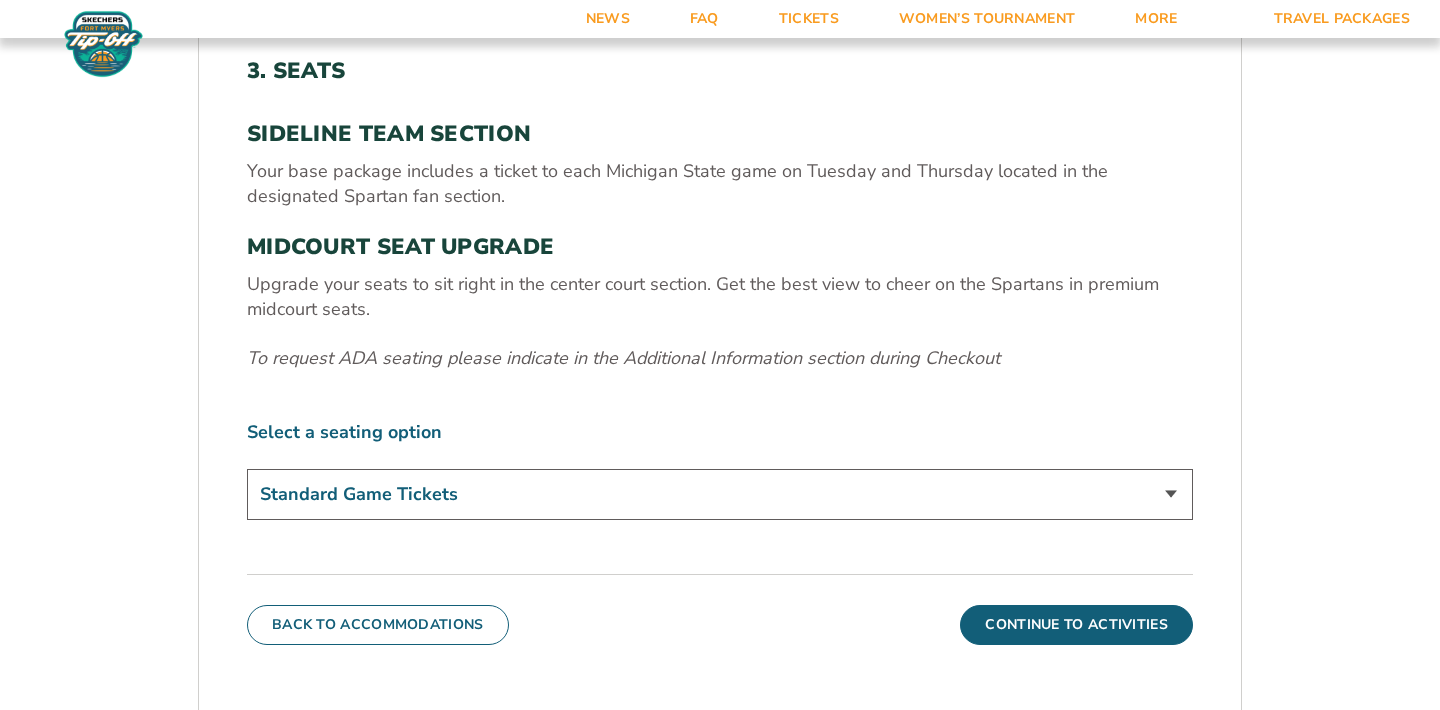 scroll, scrollTop: 735, scrollLeft: 0, axis: vertical 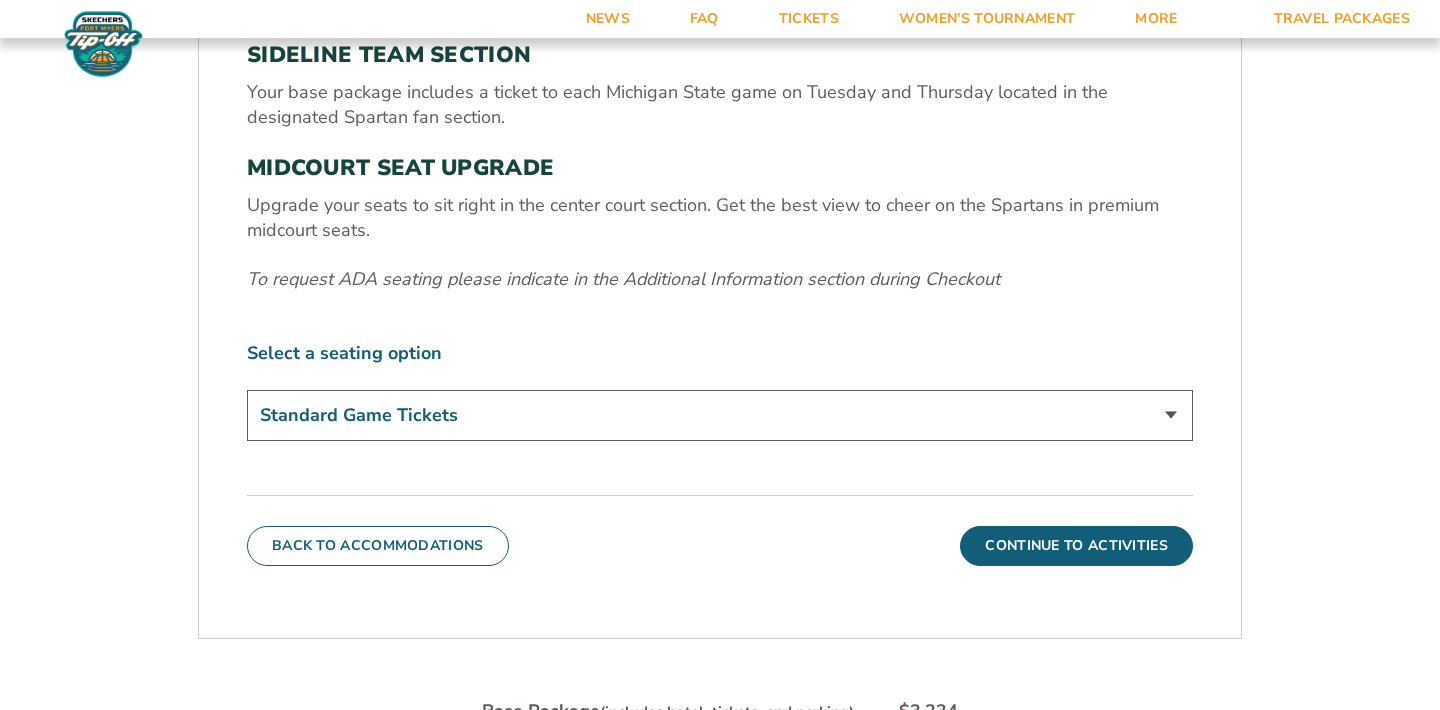 click on "Standard Game Tickets
Midcourt Seat Upgrade (+$140 per person)" at bounding box center [720, 415] 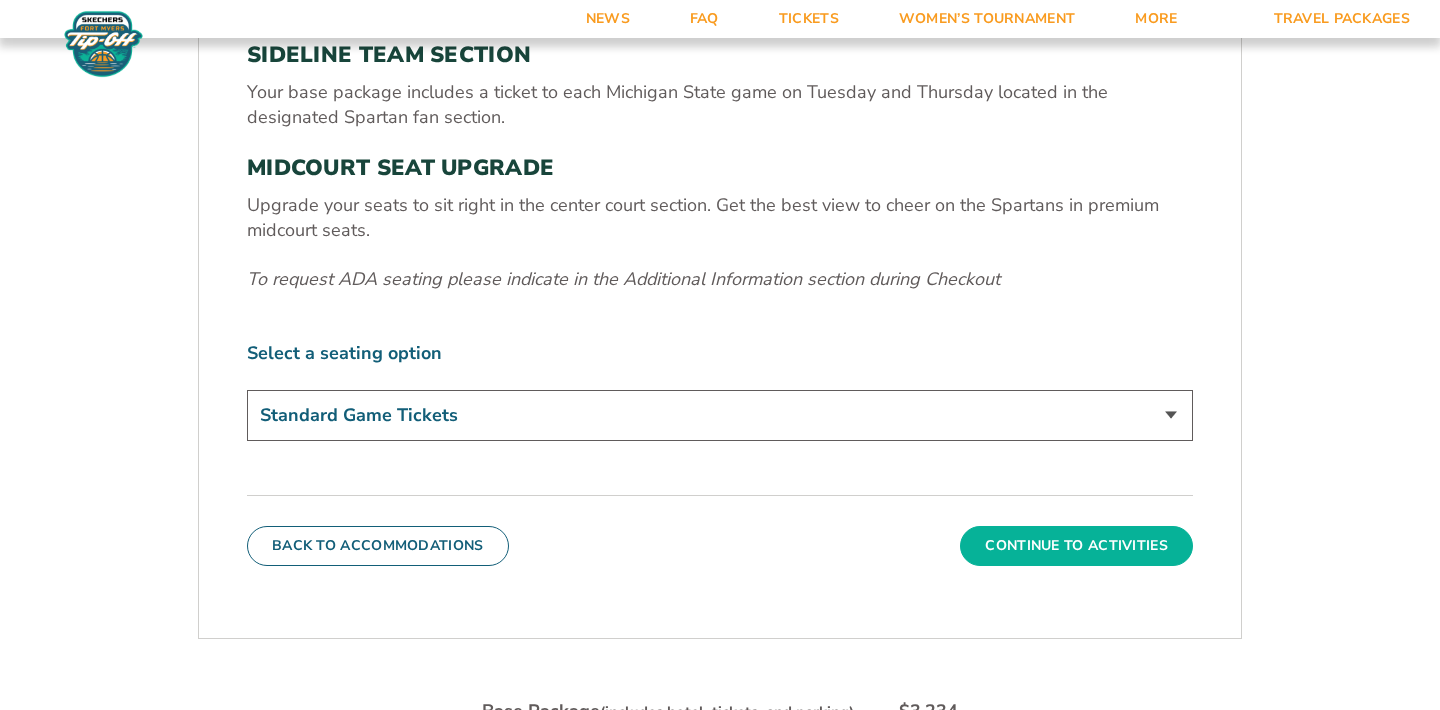 click on "Continue To Activities" at bounding box center [1076, 546] 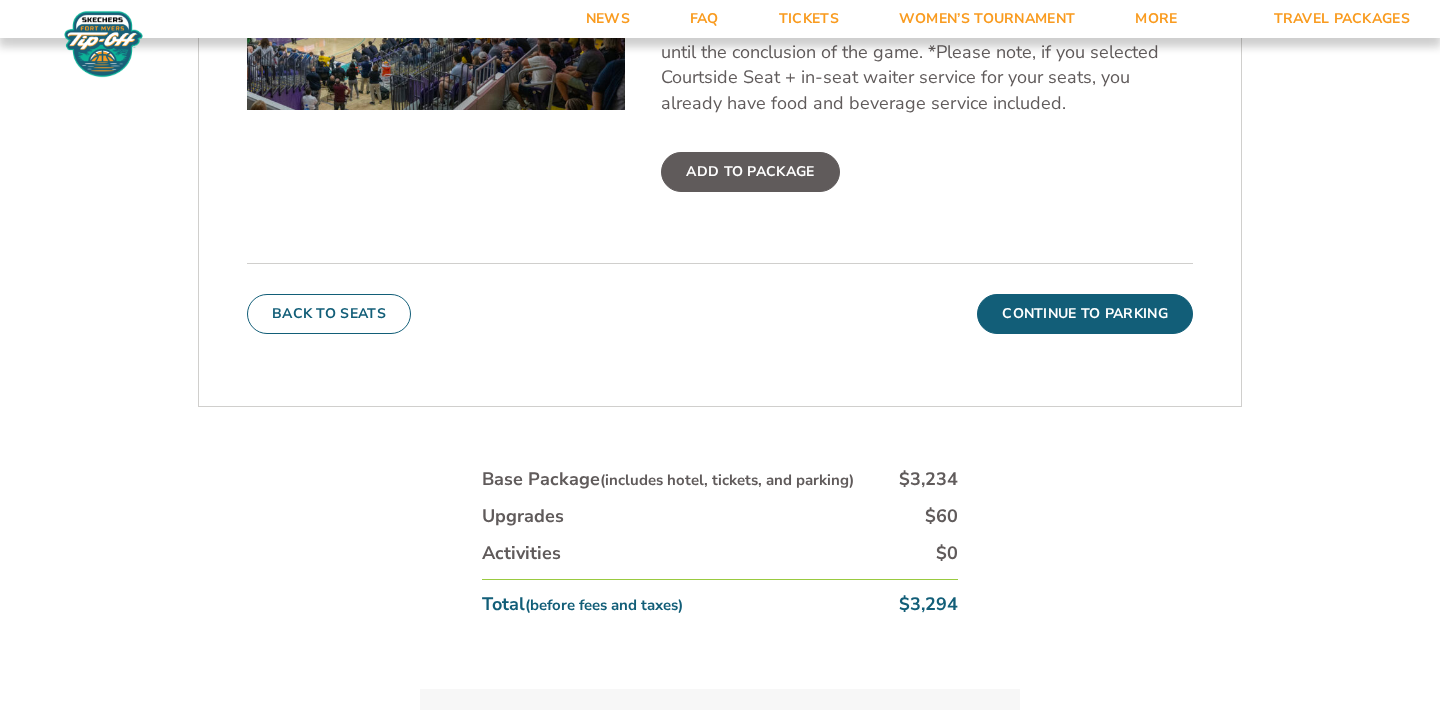 scroll, scrollTop: 935, scrollLeft: 0, axis: vertical 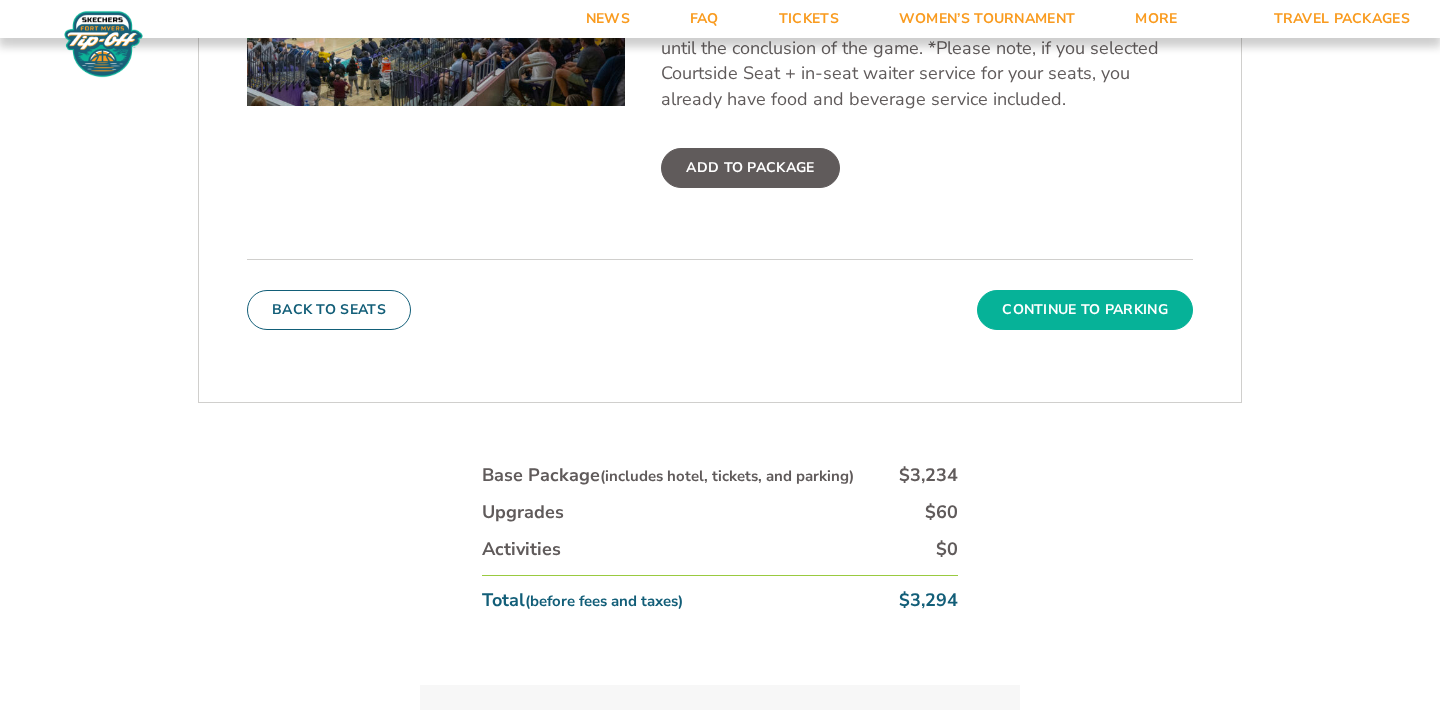 click on "Continue To Parking" at bounding box center [1085, 310] 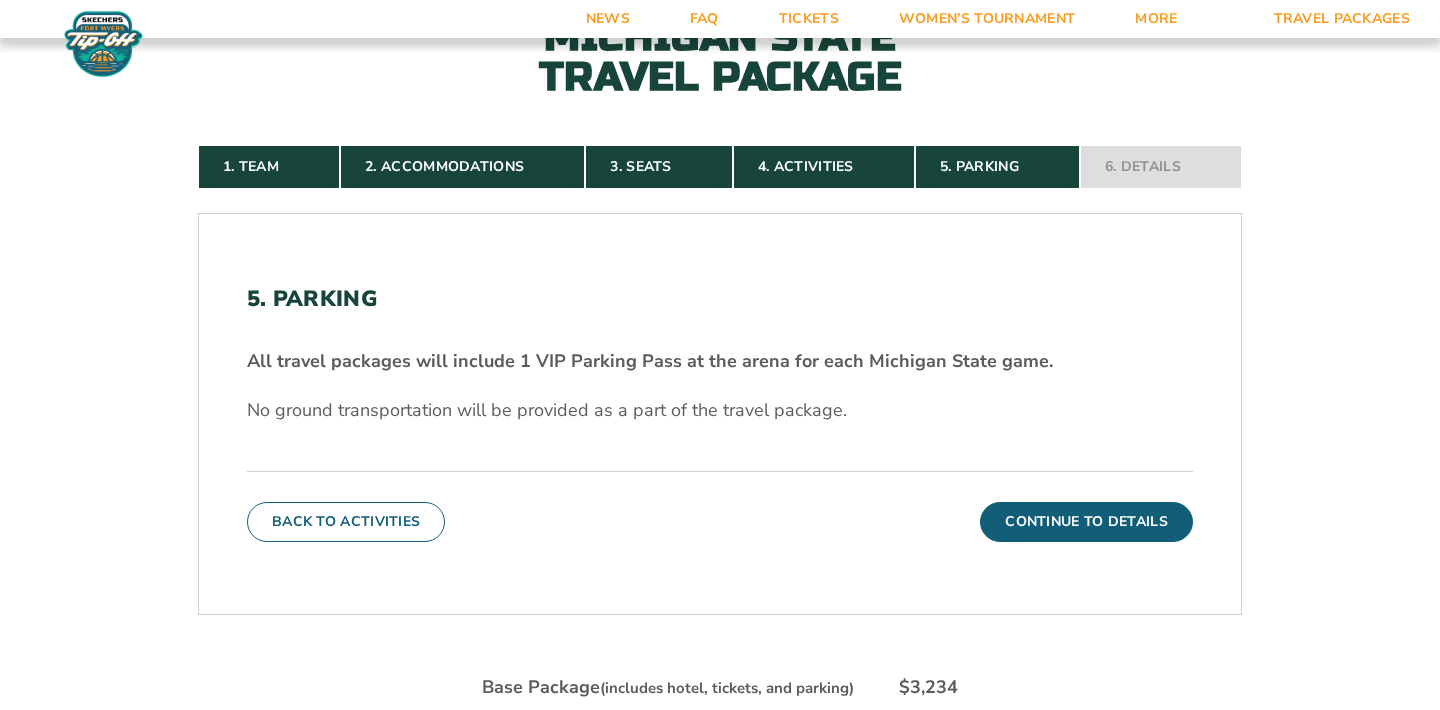 scroll, scrollTop: 415, scrollLeft: 0, axis: vertical 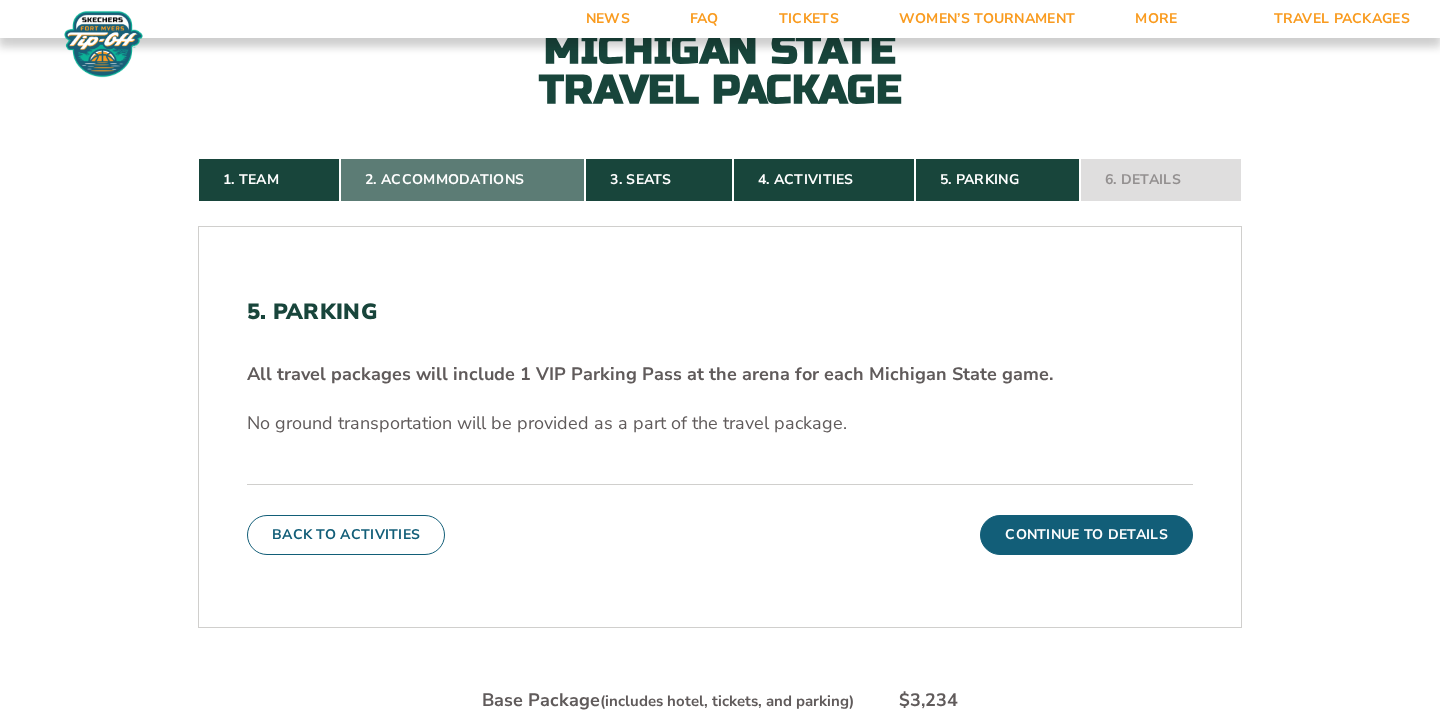 click on "2. Accommodations" at bounding box center (462, 180) 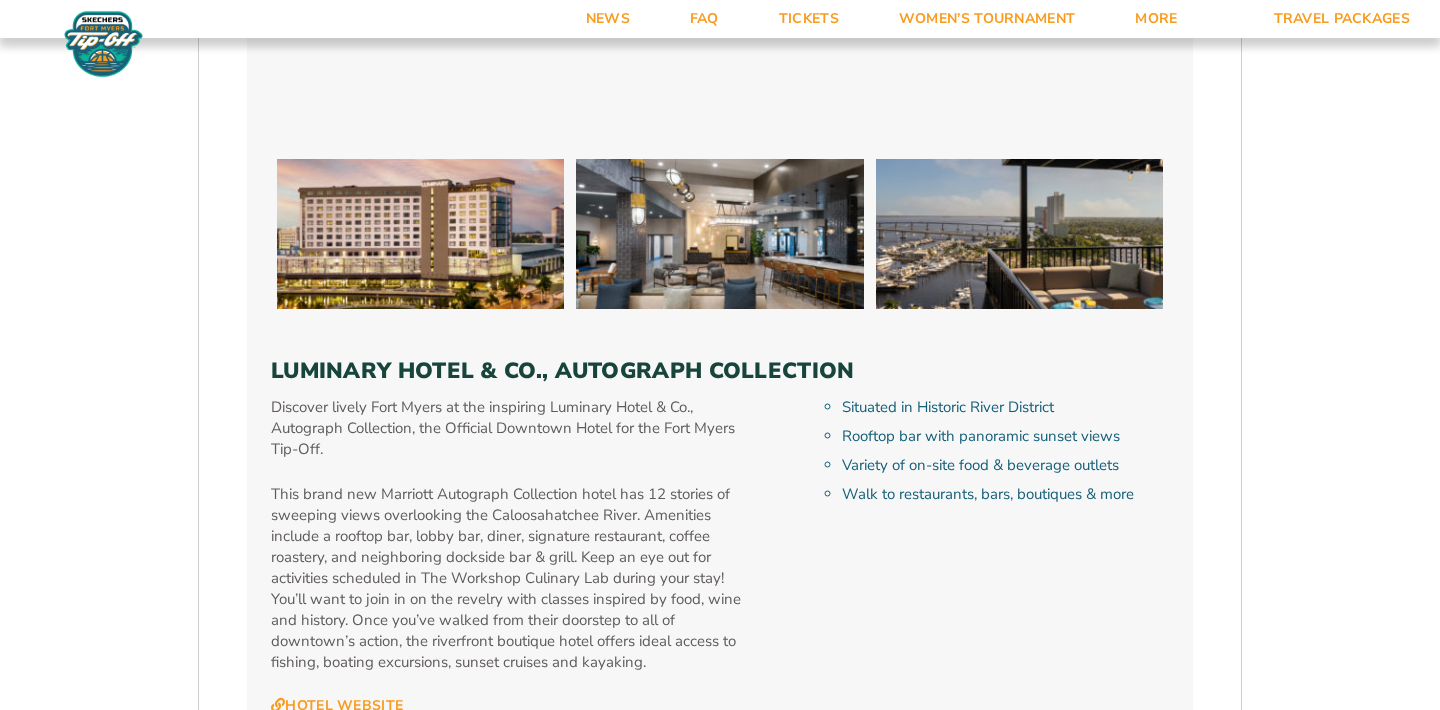 scroll, scrollTop: 5495, scrollLeft: 0, axis: vertical 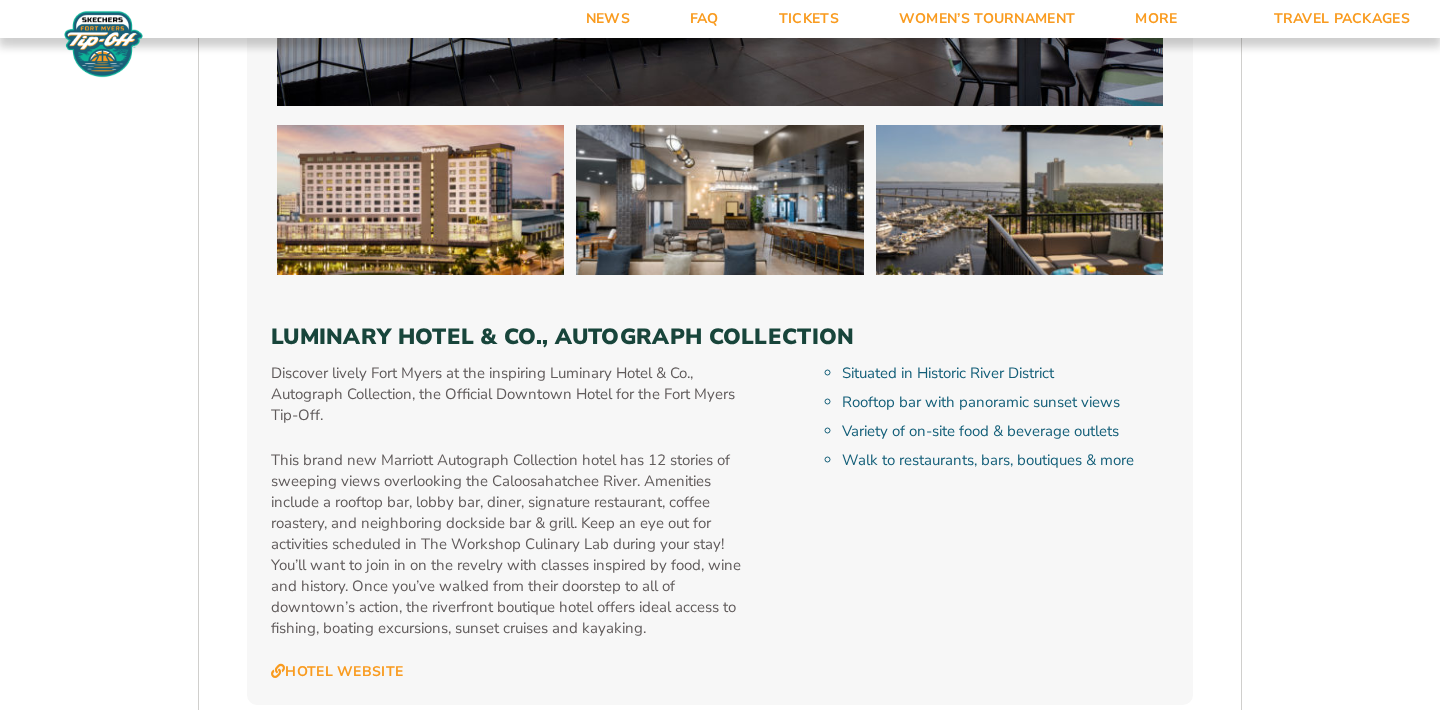 click on "2. Accommodations
We look forward to seeing you in Southwest Florida for the 2025 Skechers Fort Myers Tip-Off. Please see the details below to start building your custom vacation experience.
Stay With The Team
Your official team and fan hotel is Marriott Sanibel Harbour Resort & Spa. You can also explore additional hotel options below to find the perfect place to call home during the tournament.
Tailor Your Stay
Custom packages ranging from 3 to 6 nights are available. If you want to extend your hotel stay before or after the available dates online, we can work with the hotel to request availability for you. To do so, you’ll need to work directly with one of our customer service members. If you need a package option outside of what is listed below, please contact us  here .
Michigan State Game Schedule
Tuesday, November 25
Michigan State vs. East Carolina 1:00 p.m.
Thursday, November 27
Michigan State vs. North Carolina 4:30 p.m." at bounding box center (720, -1425) 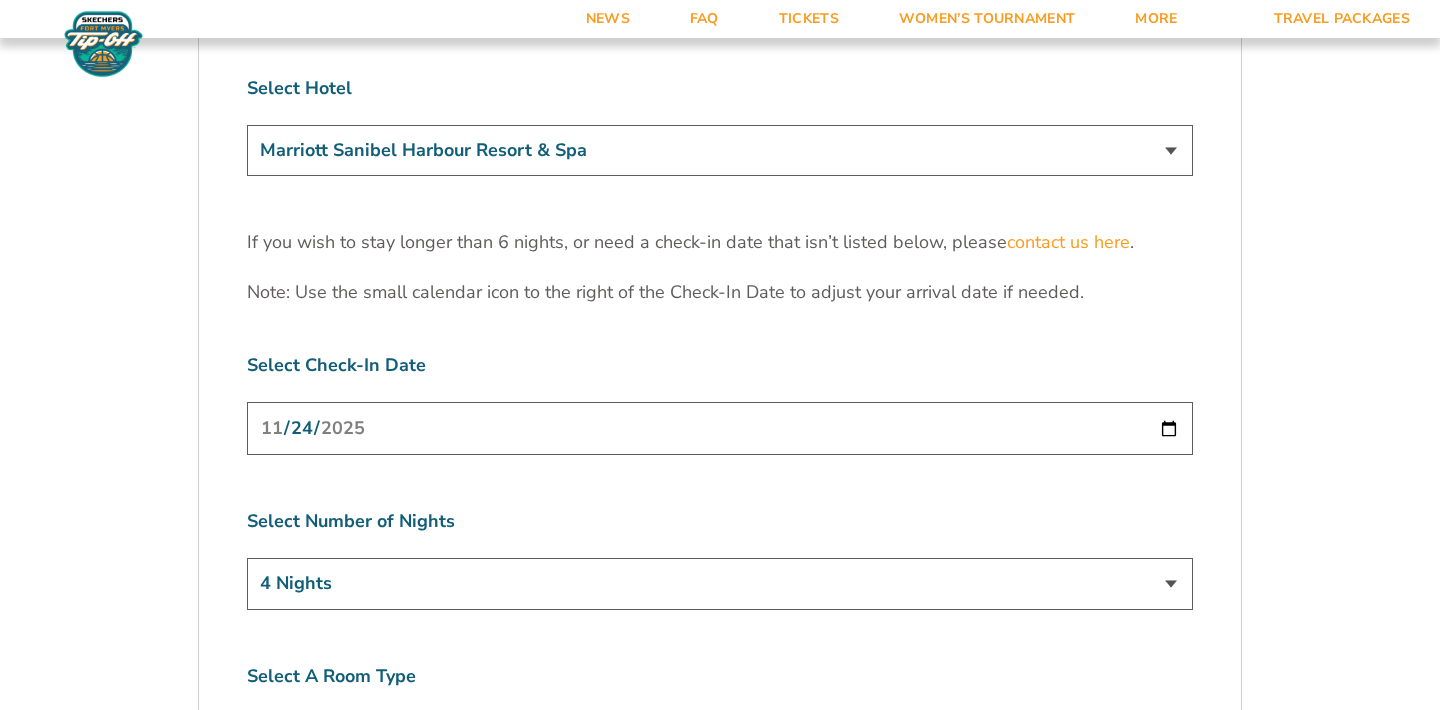 scroll, scrollTop: 6175, scrollLeft: 0, axis: vertical 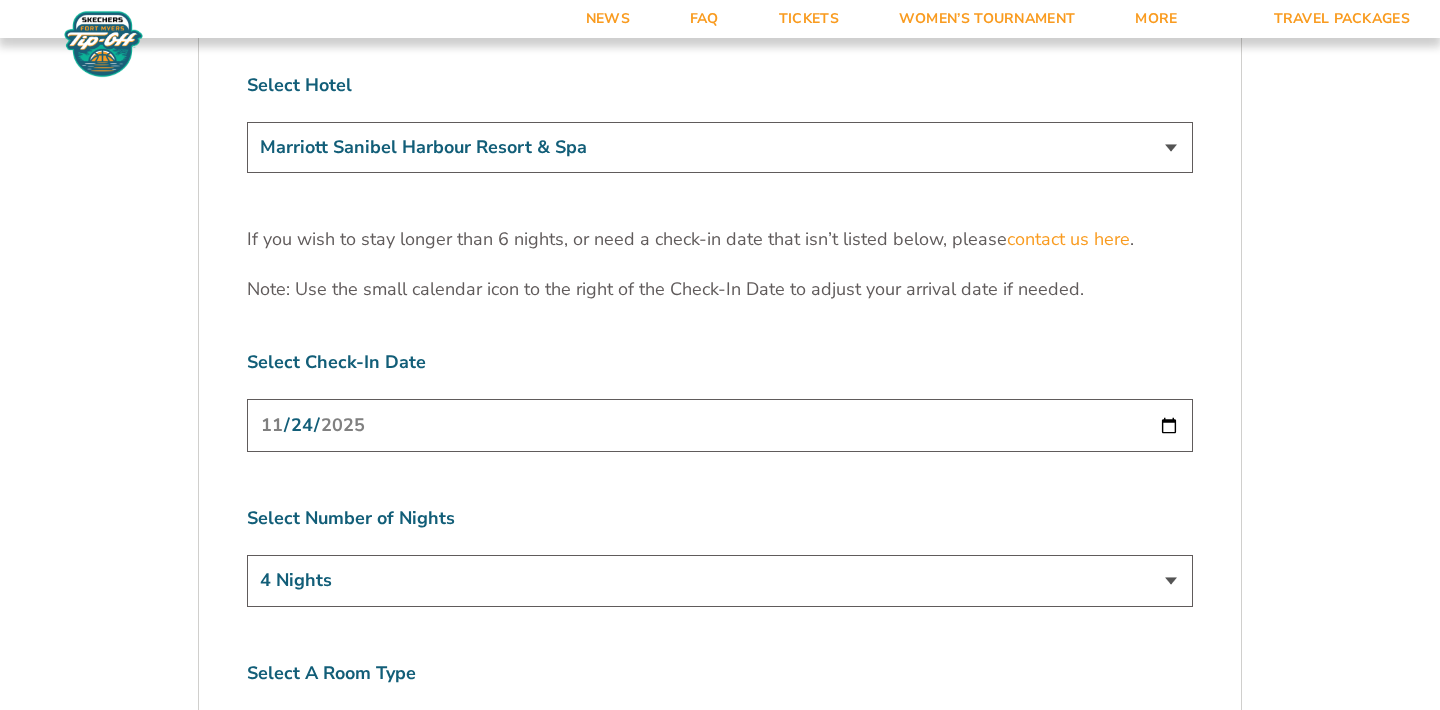 click on "2. Accommodations
We look forward to seeing you in Southwest Florida for the 2025 Skechers Fort Myers Tip-Off. Please see the details below to start building your custom vacation experience.
Stay With The Team
Your official team and fan hotel is Marriott Sanibel Harbour Resort & Spa. You can also explore additional hotel options below to find the perfect place to call home during the tournament.
Tailor Your Stay
Custom packages ranging from 3 to 6 nights are available. If you want to extend your hotel stay before or after the available dates online, we can work with the hotel to request availability for you. To do so, you’ll need to work directly with one of our customer service members. If you need a package option outside of what is listed below, please contact us  here .
Michigan State Game Schedule
Tuesday, November 25
Michigan State vs. East Carolina 1:00 p.m.
Thursday, November 27
Michigan State vs. North Carolina 4:30 p.m." at bounding box center [720, -2105] 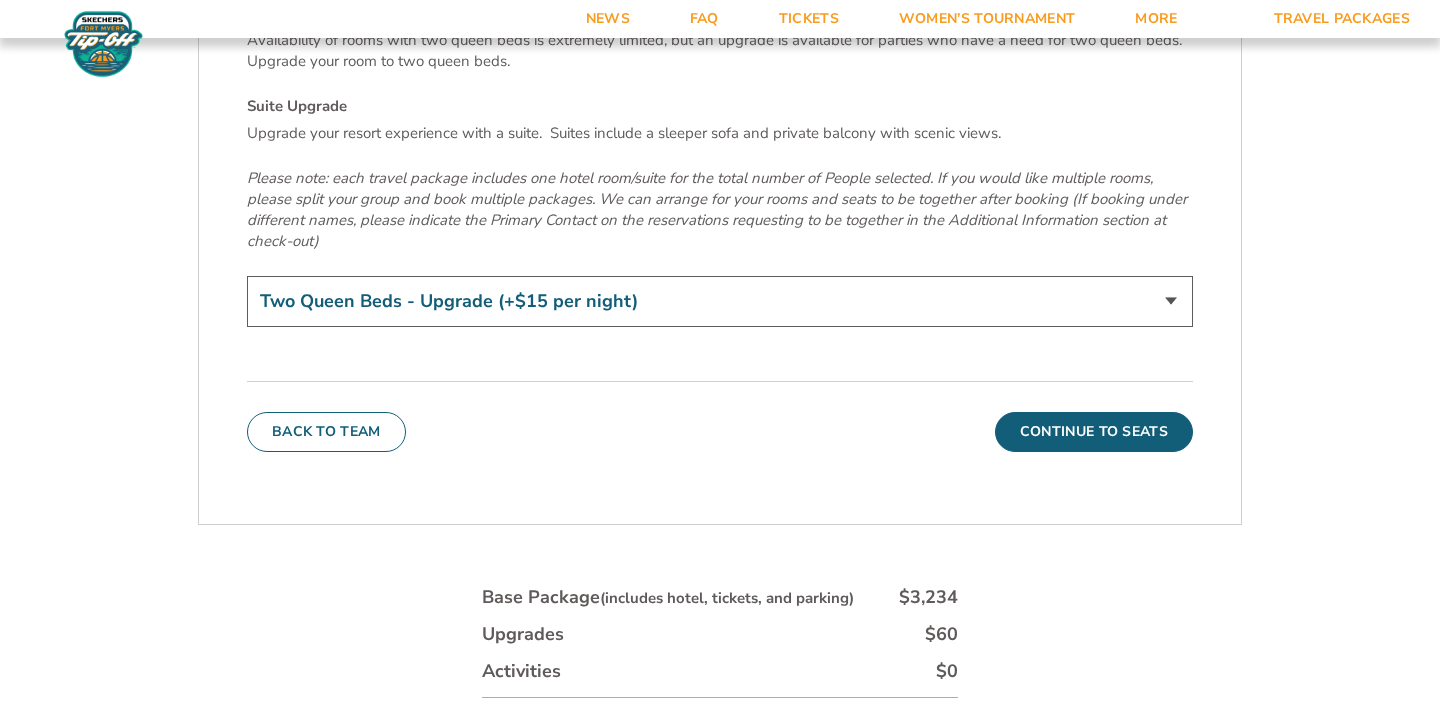 scroll, scrollTop: 7015, scrollLeft: 0, axis: vertical 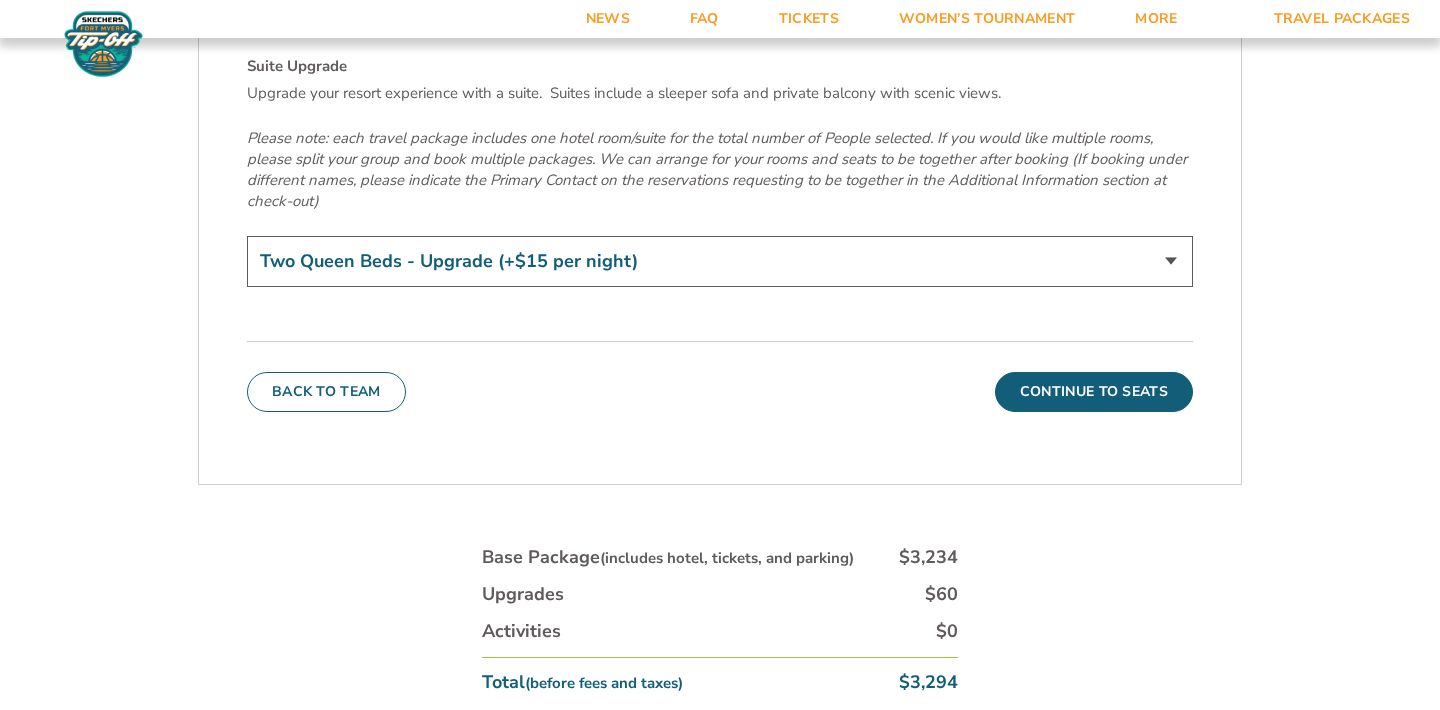 click on "2. Accommodations
We look forward to seeing you in Southwest Florida for the 2025 Skechers Fort Myers Tip-Off. Please see the details below to start building your custom vacation experience.
Stay With The Team
Your official team and fan hotel is Marriott Sanibel Harbour Resort & Spa. You can also explore additional hotel options below to find the perfect place to call home during the tournament.
Tailor Your Stay
Custom packages ranging from 3 to 6 nights are available. If you want to extend your hotel stay before or after the available dates online, we can work with the hotel to request availability for you. To do so, you’ll need to work directly with one of our customer service members. If you need a package option outside of what is listed below, please contact us  here .
Michigan State Game Schedule
Tuesday, November 25
Michigan State vs. East Carolina 1:00 p.m.
Thursday, November 27
Michigan State vs. North Carolina 4:30 p.m." at bounding box center (720, -2945) 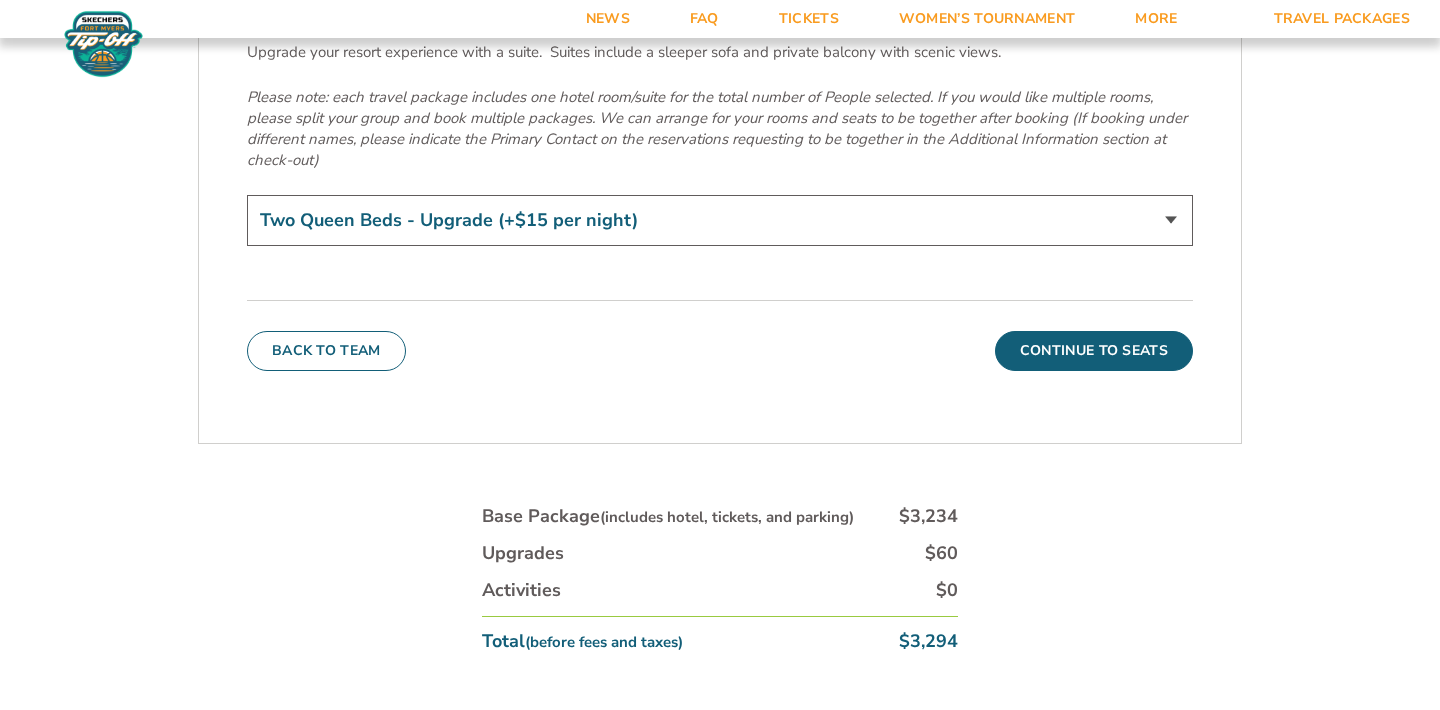 scroll, scrollTop: 7095, scrollLeft: 0, axis: vertical 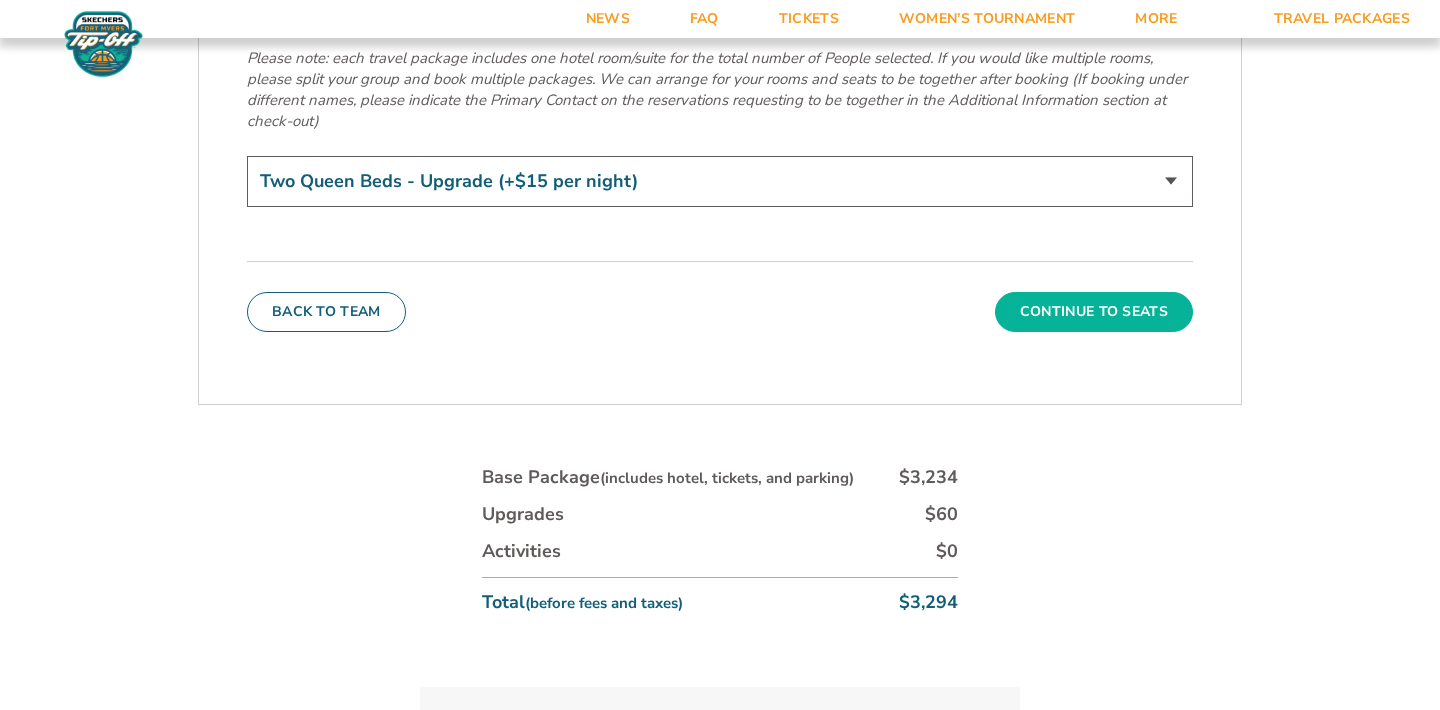 click on "Continue To Seats" at bounding box center (1094, 312) 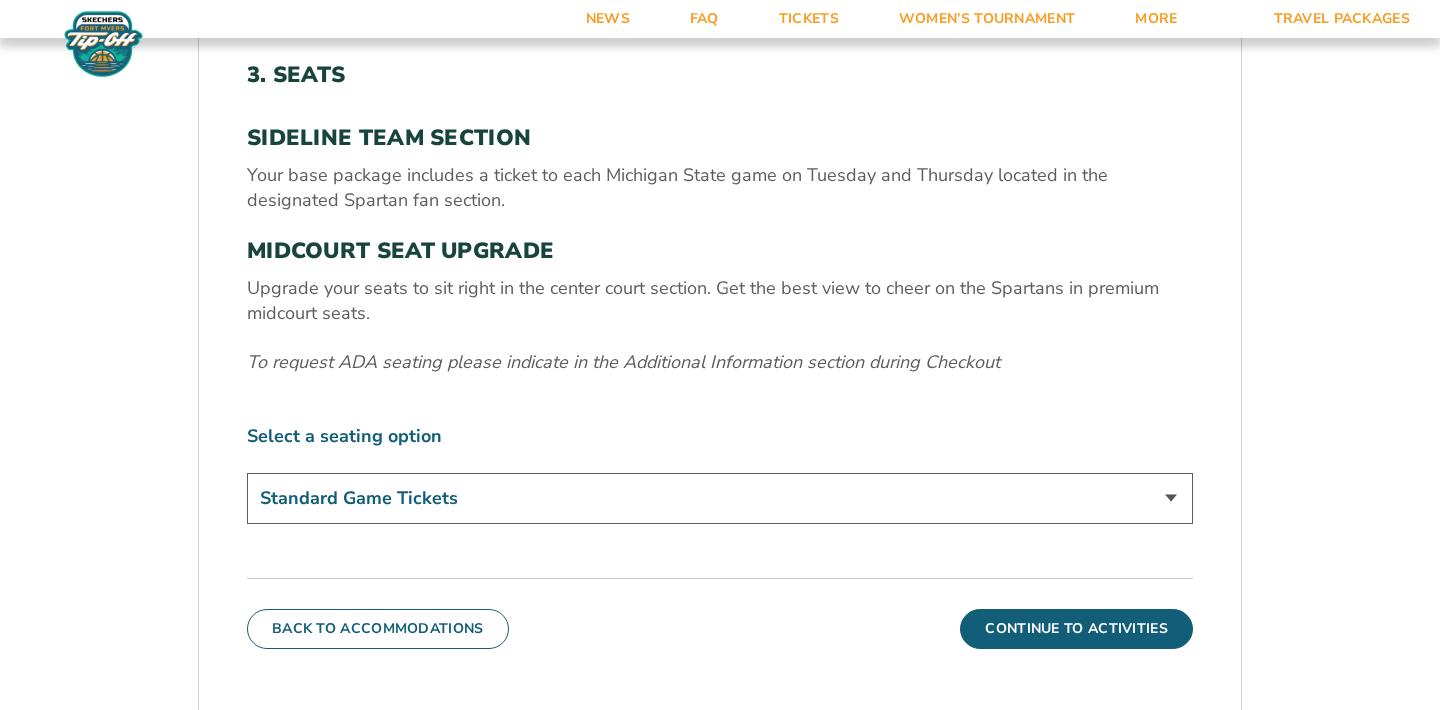 scroll, scrollTop: 655, scrollLeft: 0, axis: vertical 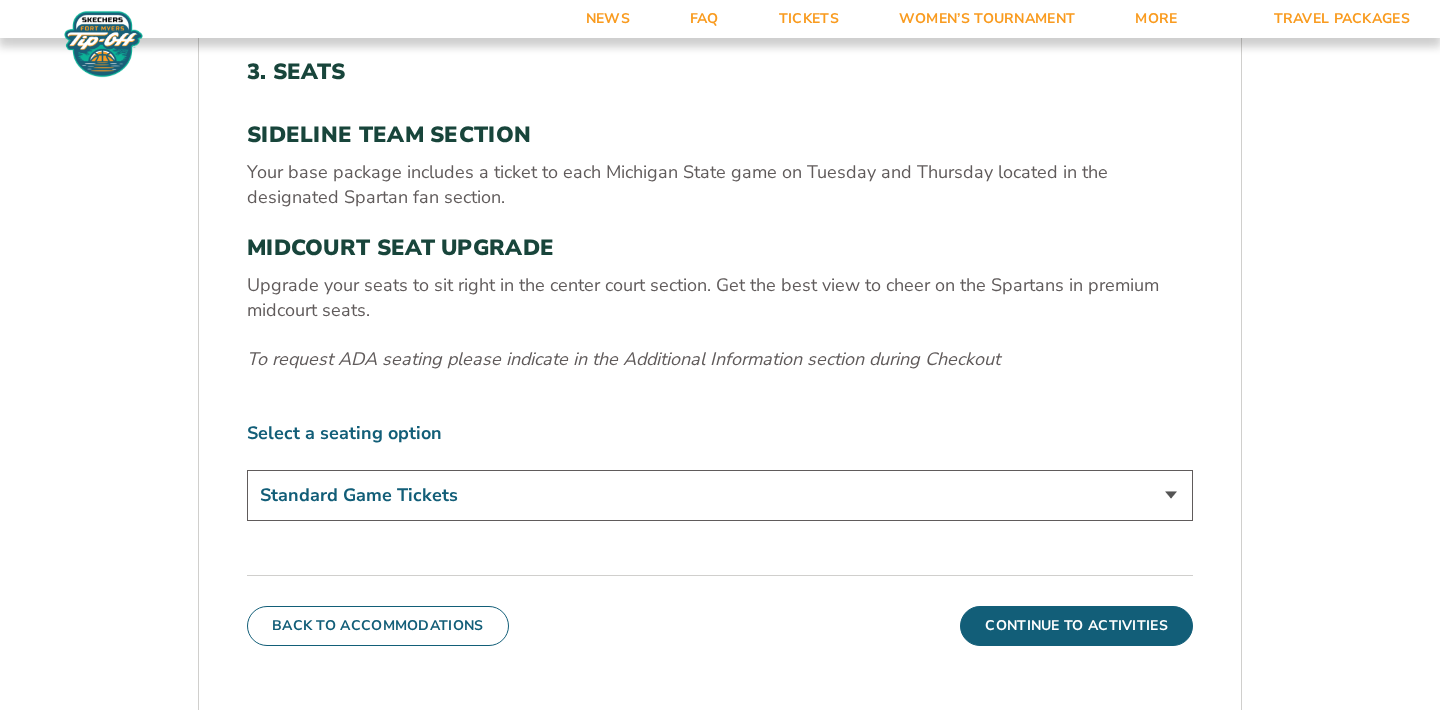 click on "Standard Game Tickets
Midcourt Seat Upgrade (+$140 per person)" at bounding box center (720, 498) 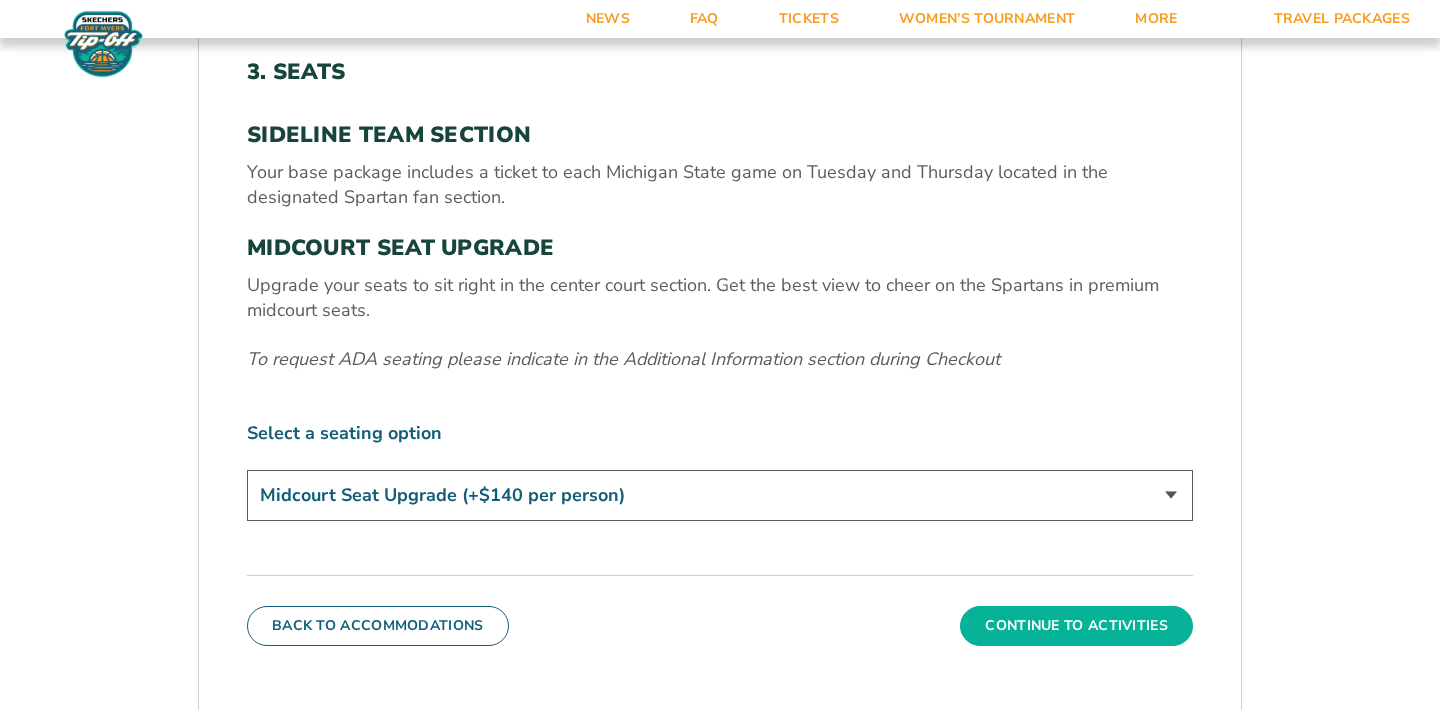 click on "Continue To Activities" at bounding box center (1076, 626) 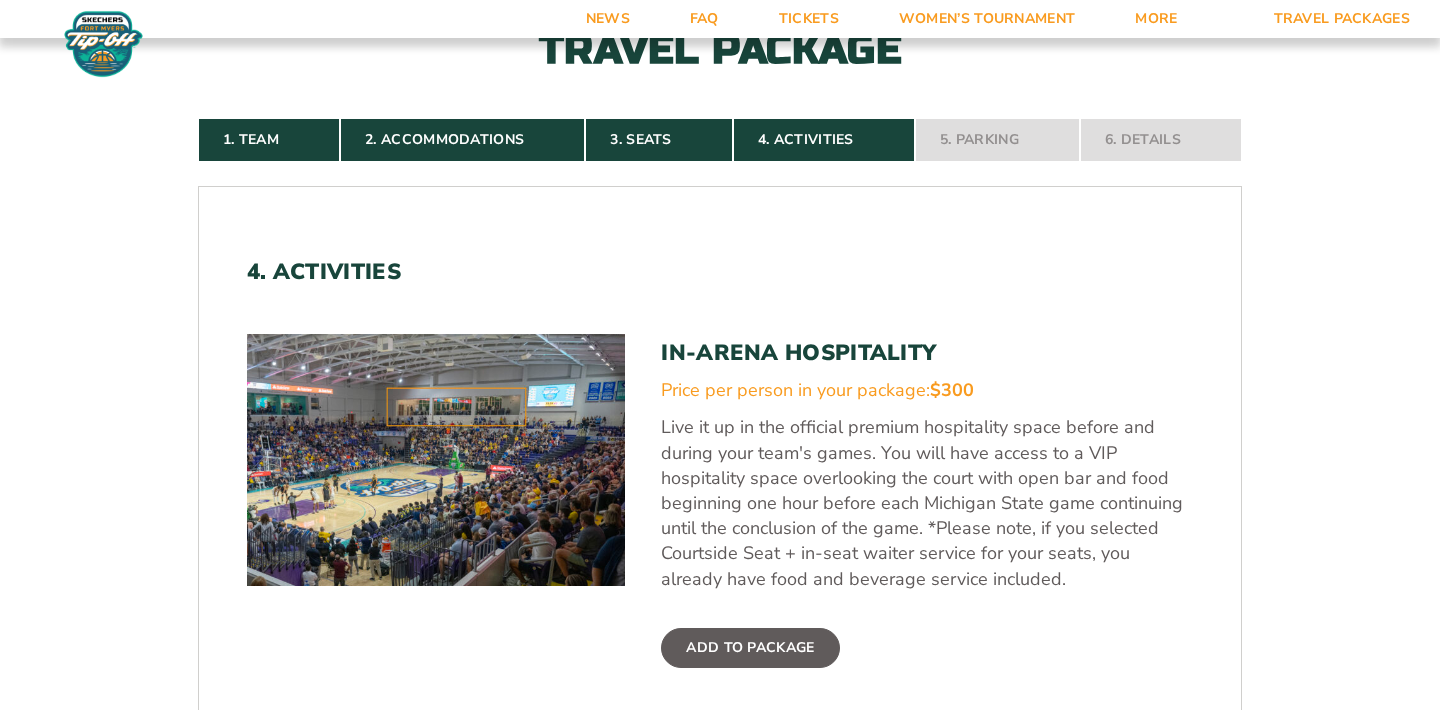 scroll, scrollTop: 495, scrollLeft: 0, axis: vertical 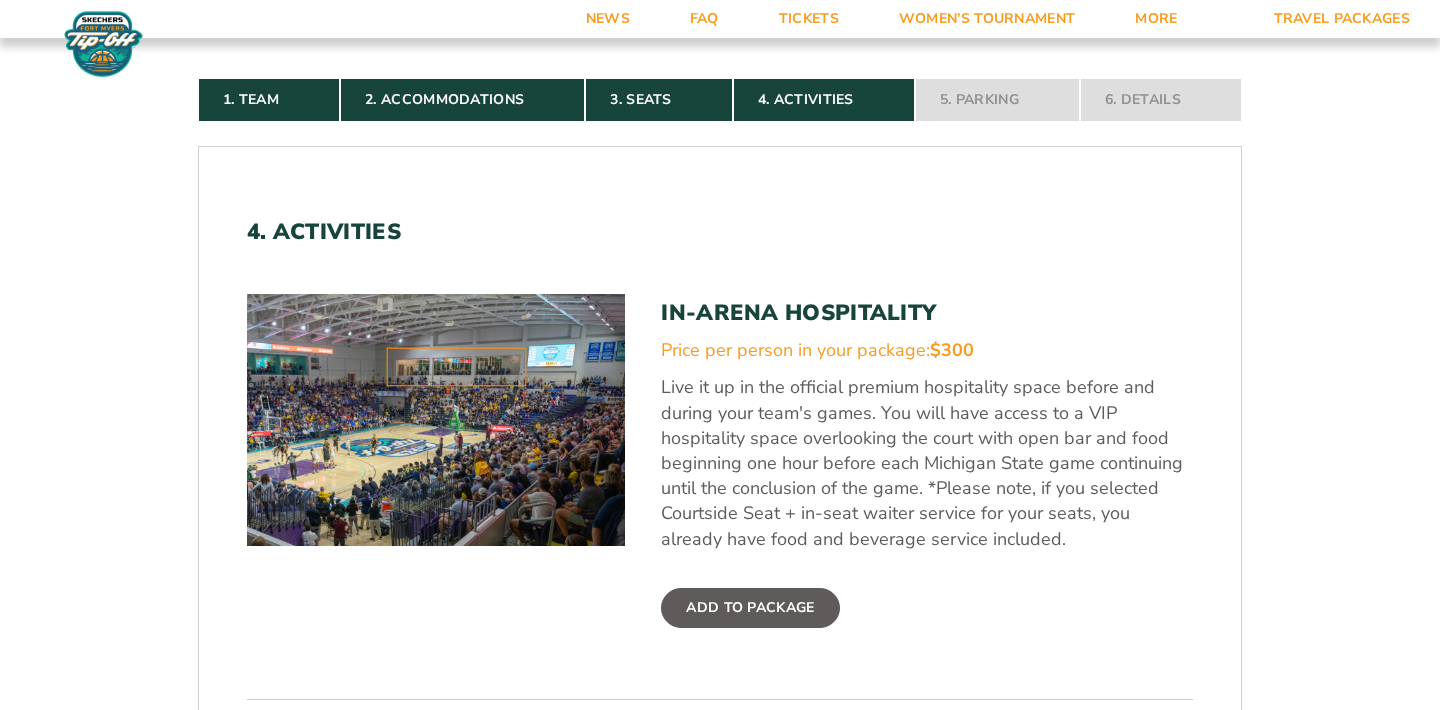 click on "Michigan State
Michigan State Travel Package
1. Team
2. Accommodations
3. Seats
4. Activities
5. Parking
6. Details
1. Team
Select Your Team
Michigan State Spartans
Continue To Accommodations
2. Accommodations
We look forward to seeing you in Southwest Florida for the 2025 Skechers Fort Myers Tip-Off. Please see the details below to start building your custom vacation experience.
Stay With The Team" at bounding box center [720, 412] 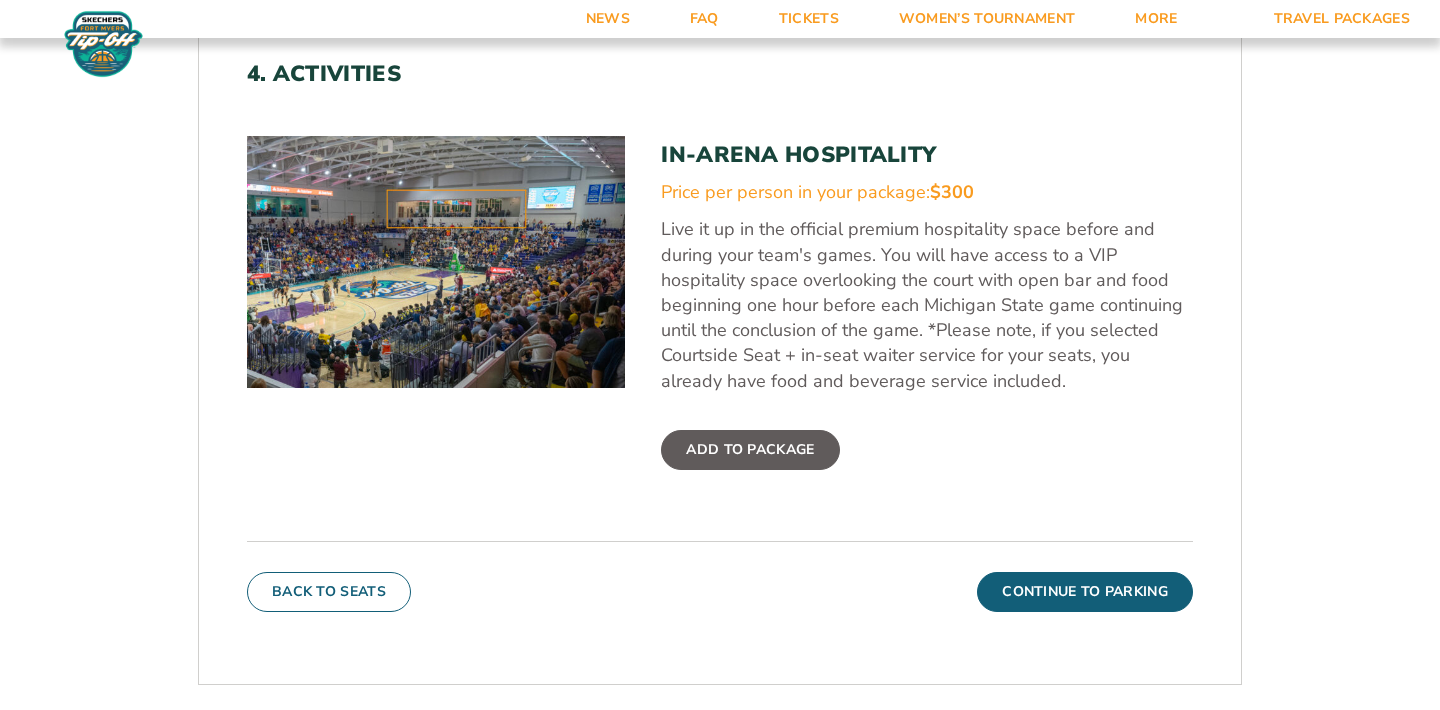 scroll, scrollTop: 655, scrollLeft: 0, axis: vertical 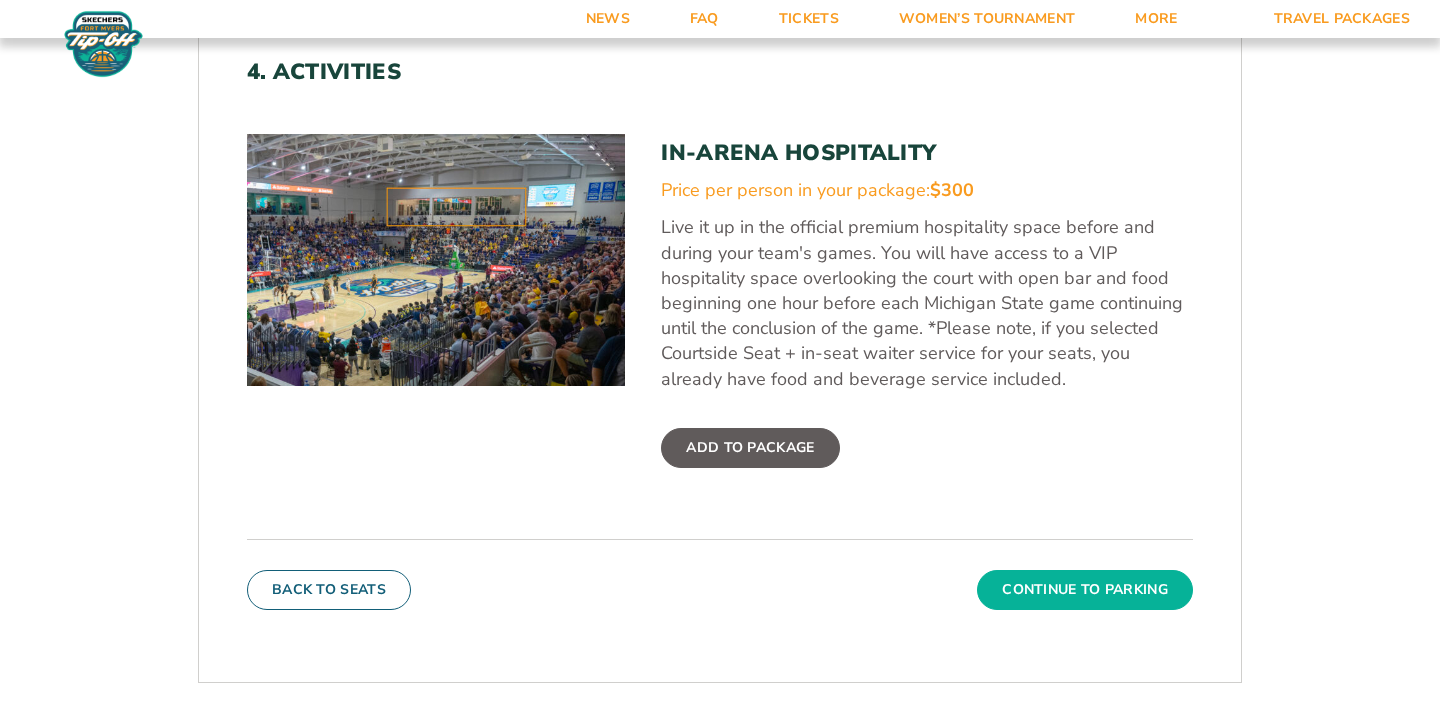 click on "Continue To Parking" at bounding box center (1085, 590) 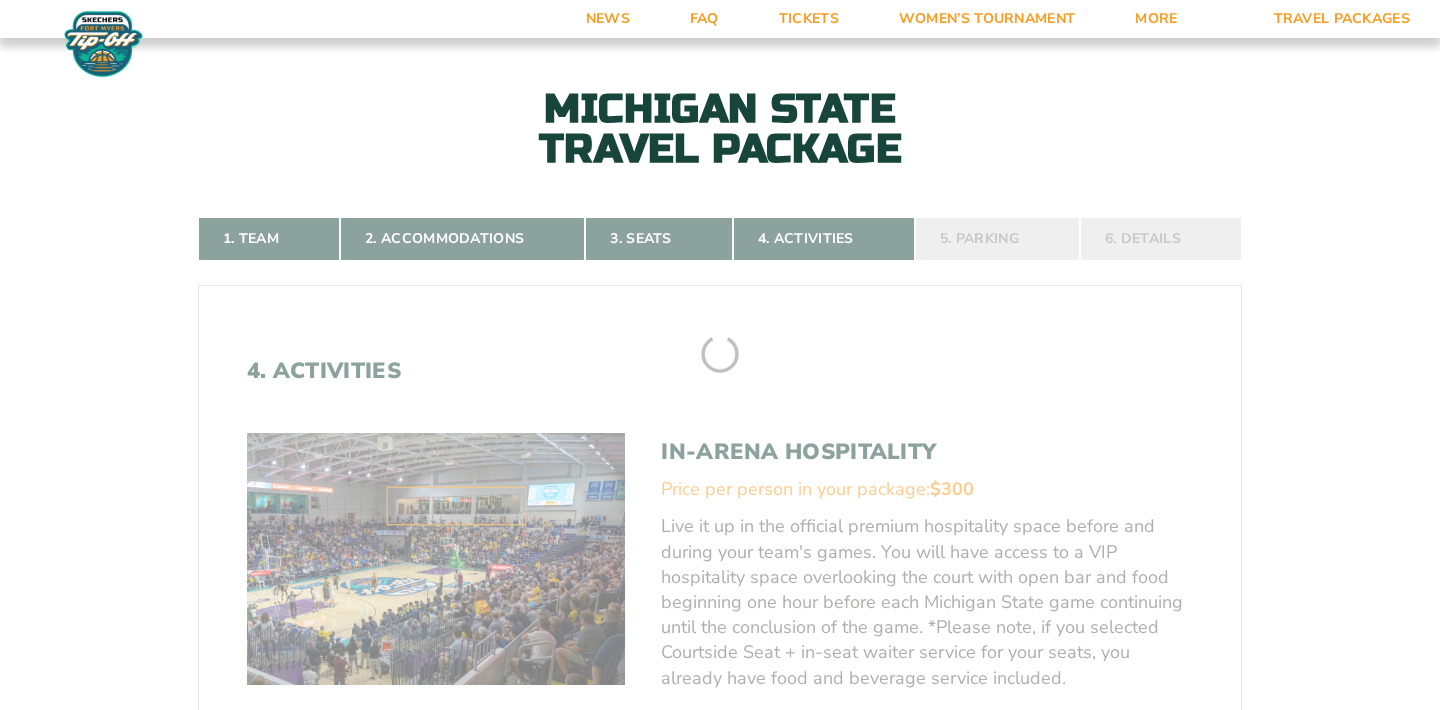 scroll, scrollTop: 335, scrollLeft: 0, axis: vertical 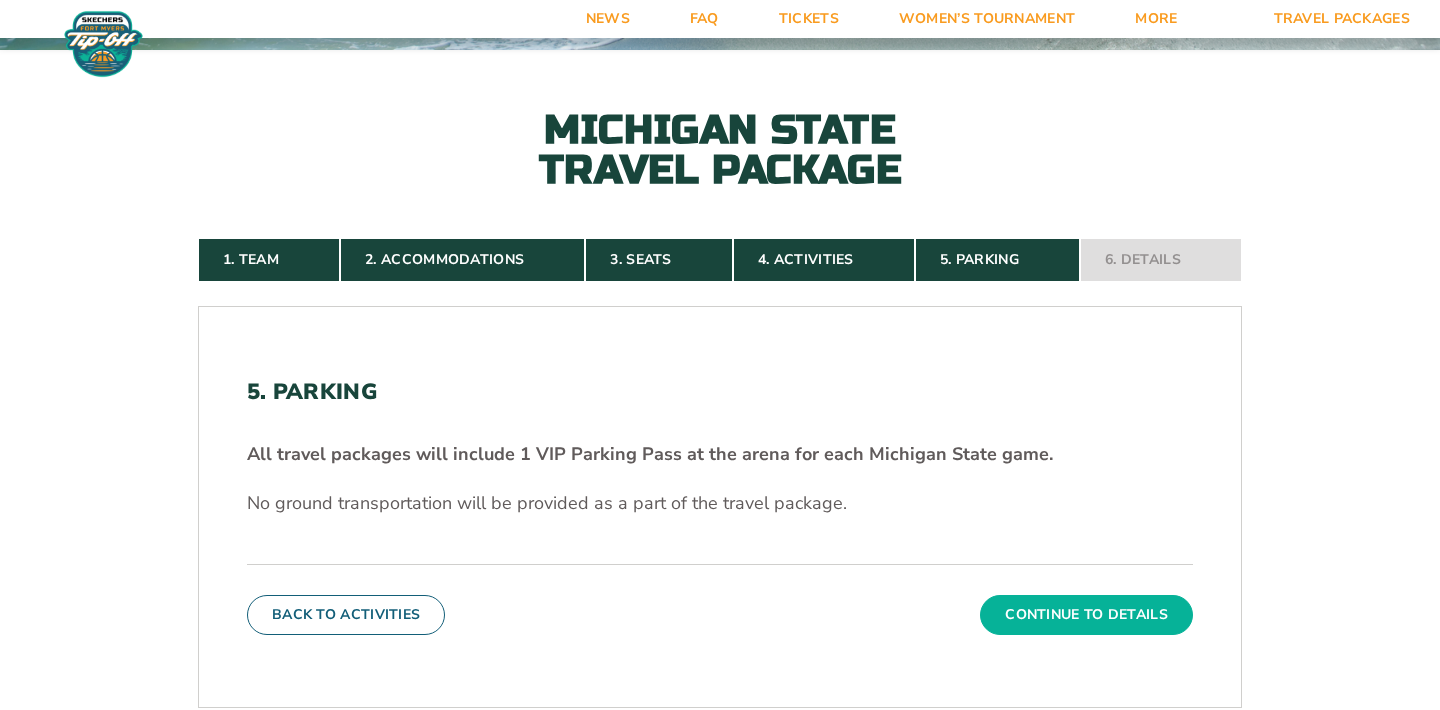 click on "Continue To Details" at bounding box center [1086, 615] 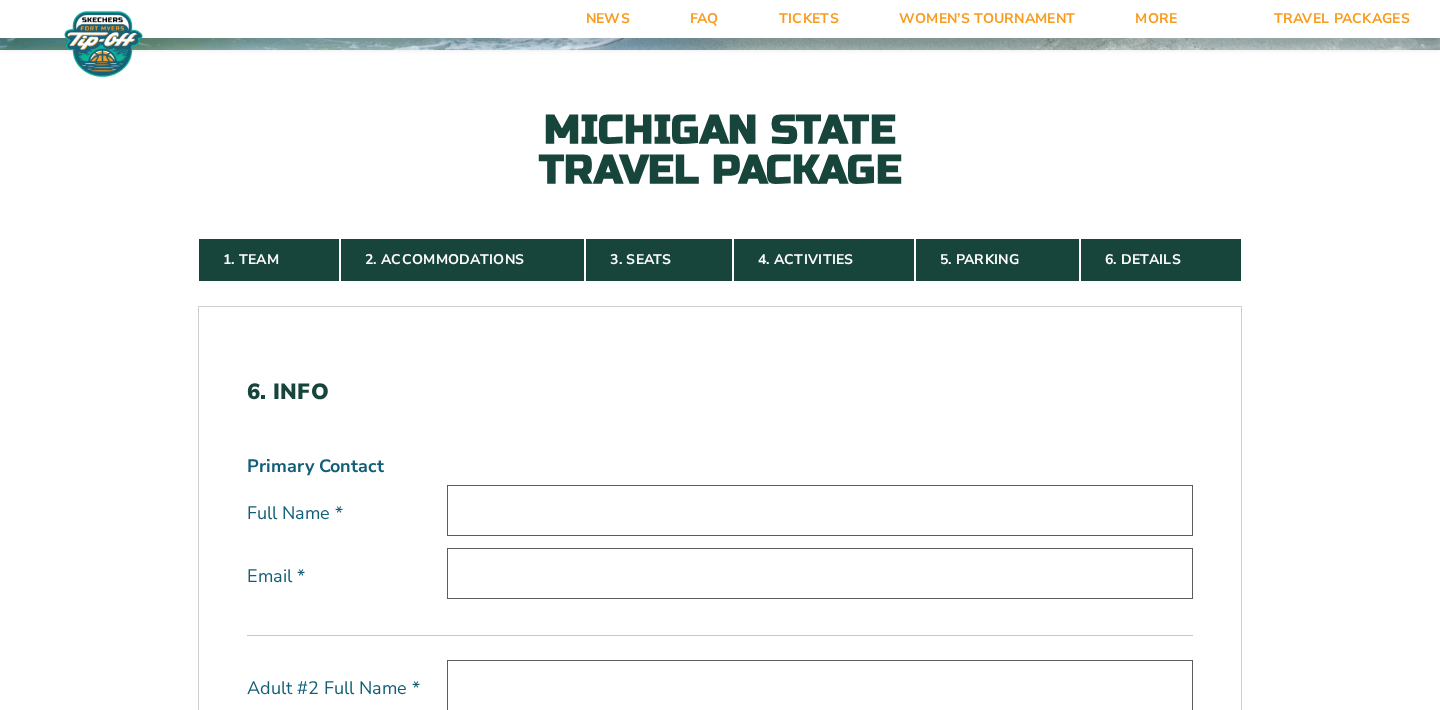 click at bounding box center (820, 510) 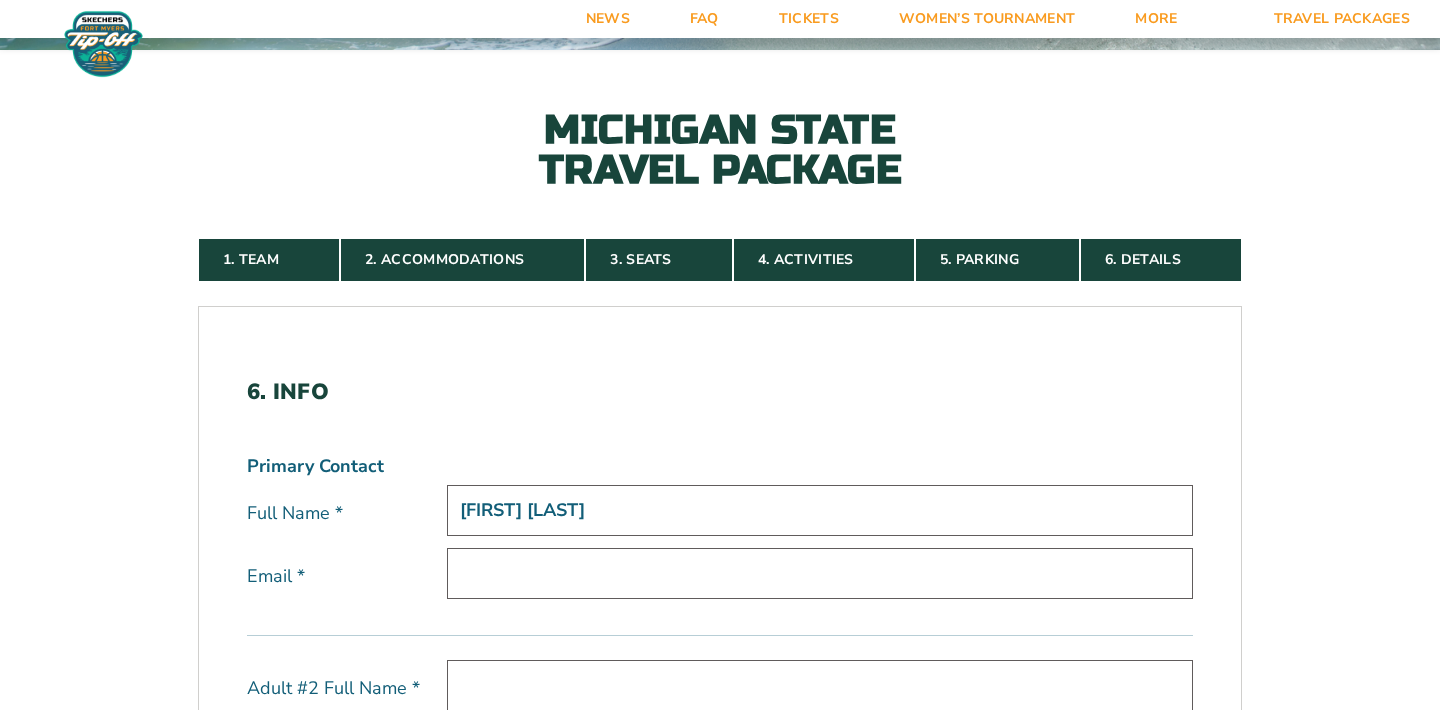 type on "[EMAIL]" 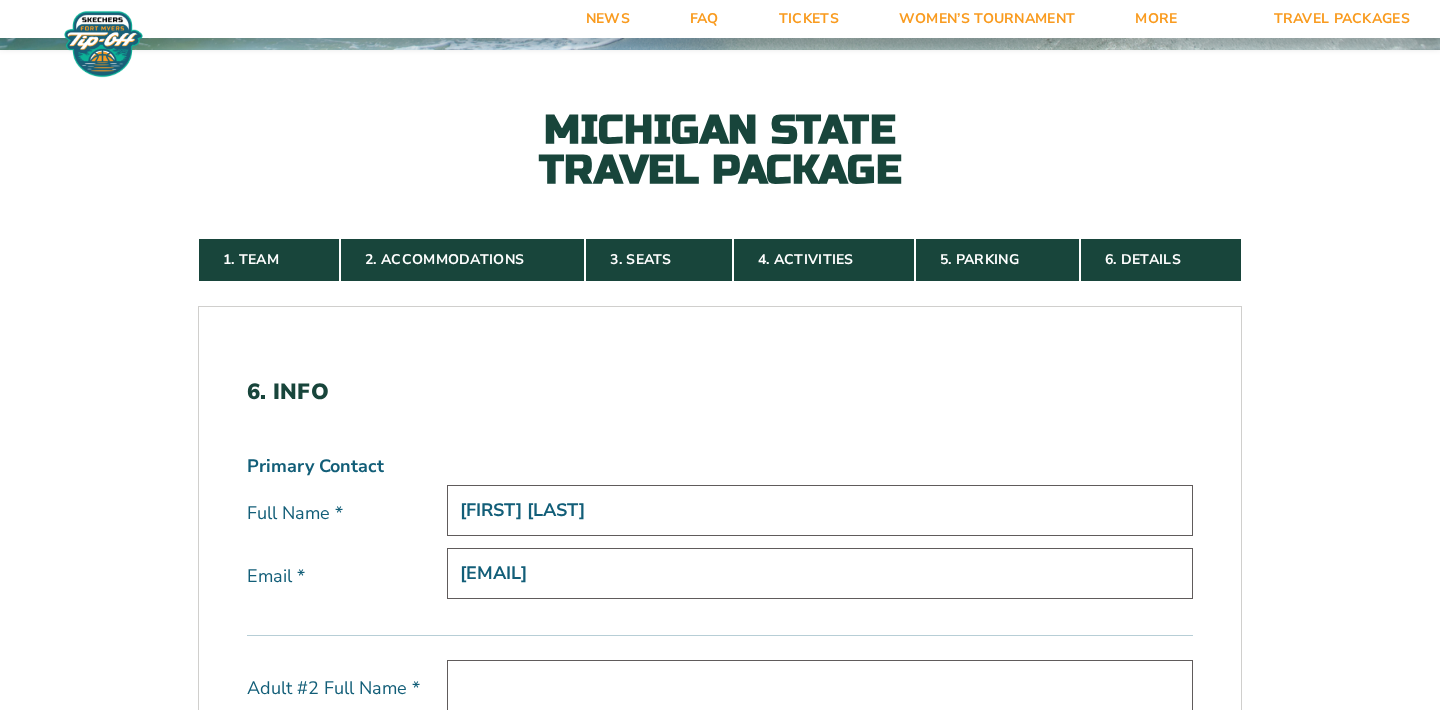 click at bounding box center (820, 685) 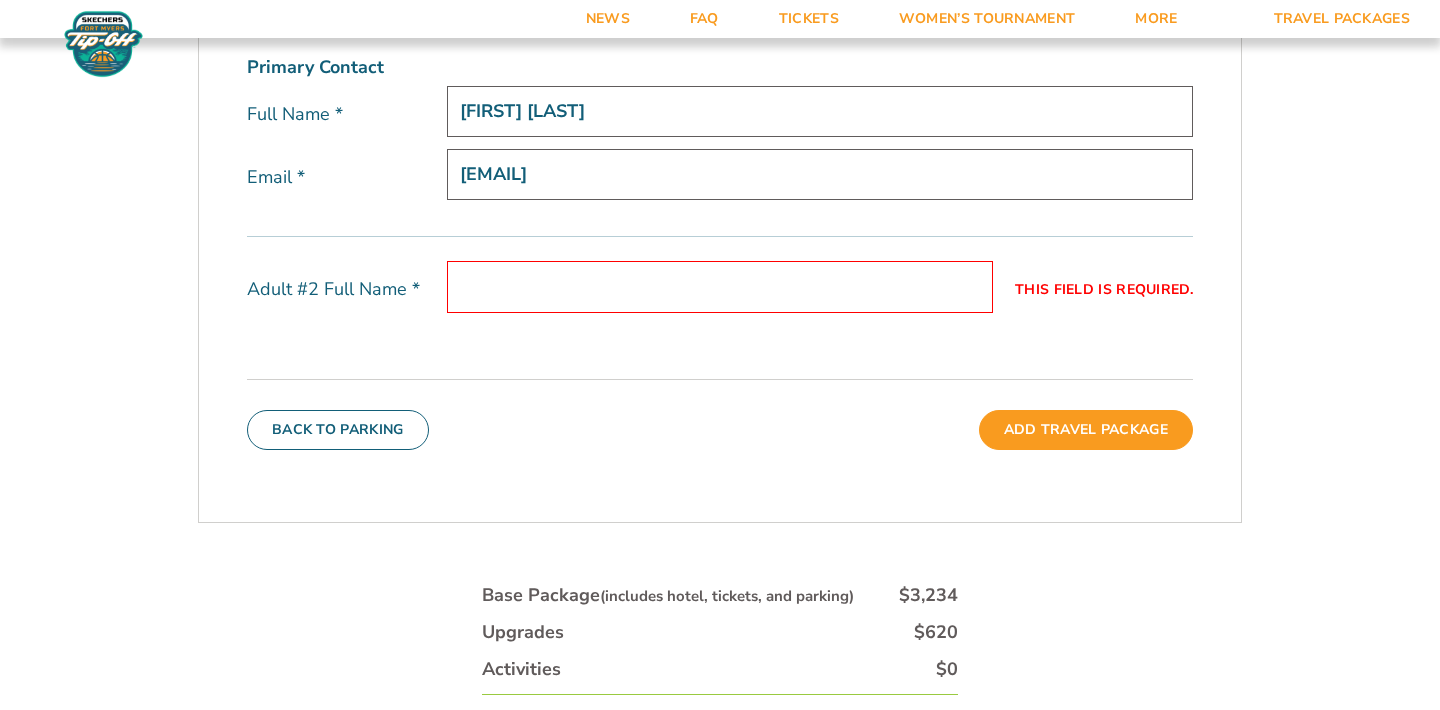 scroll, scrollTop: 735, scrollLeft: 0, axis: vertical 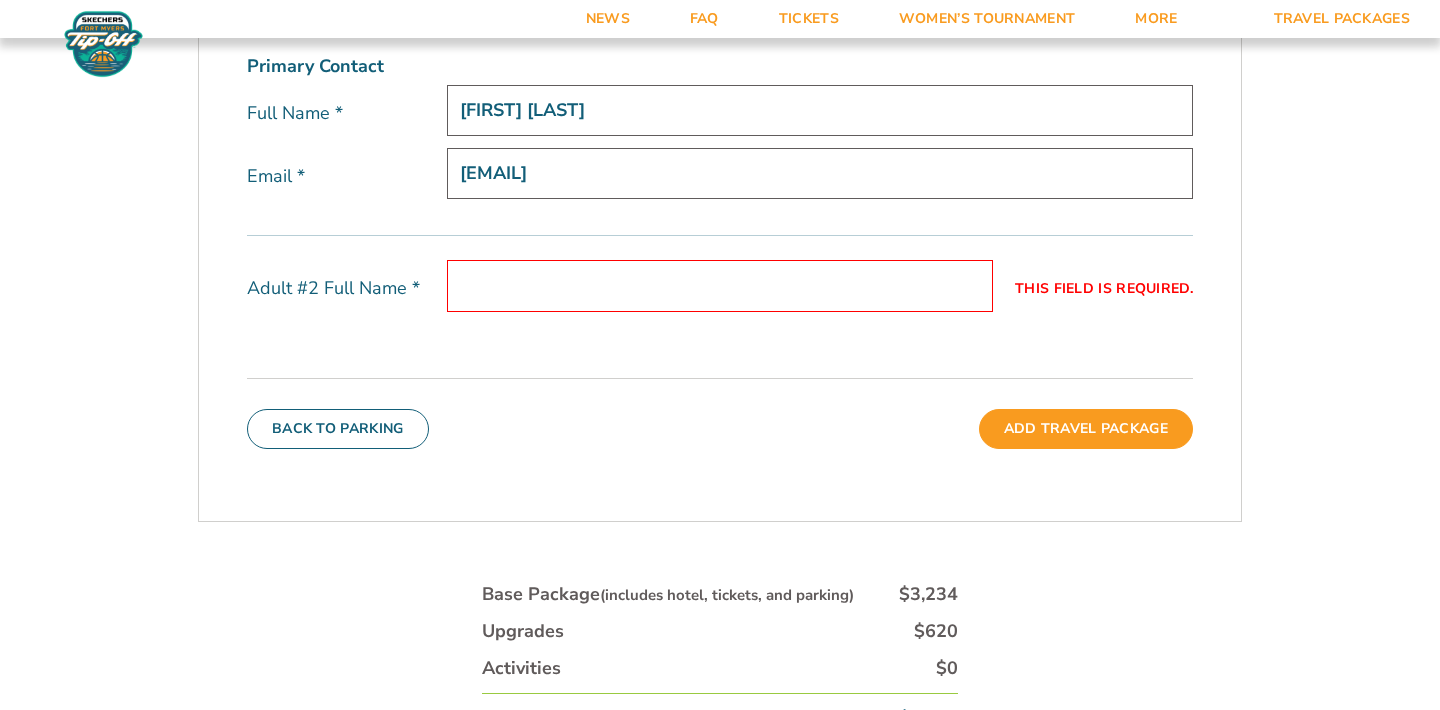 click on "This field is required." at bounding box center [720, 285] 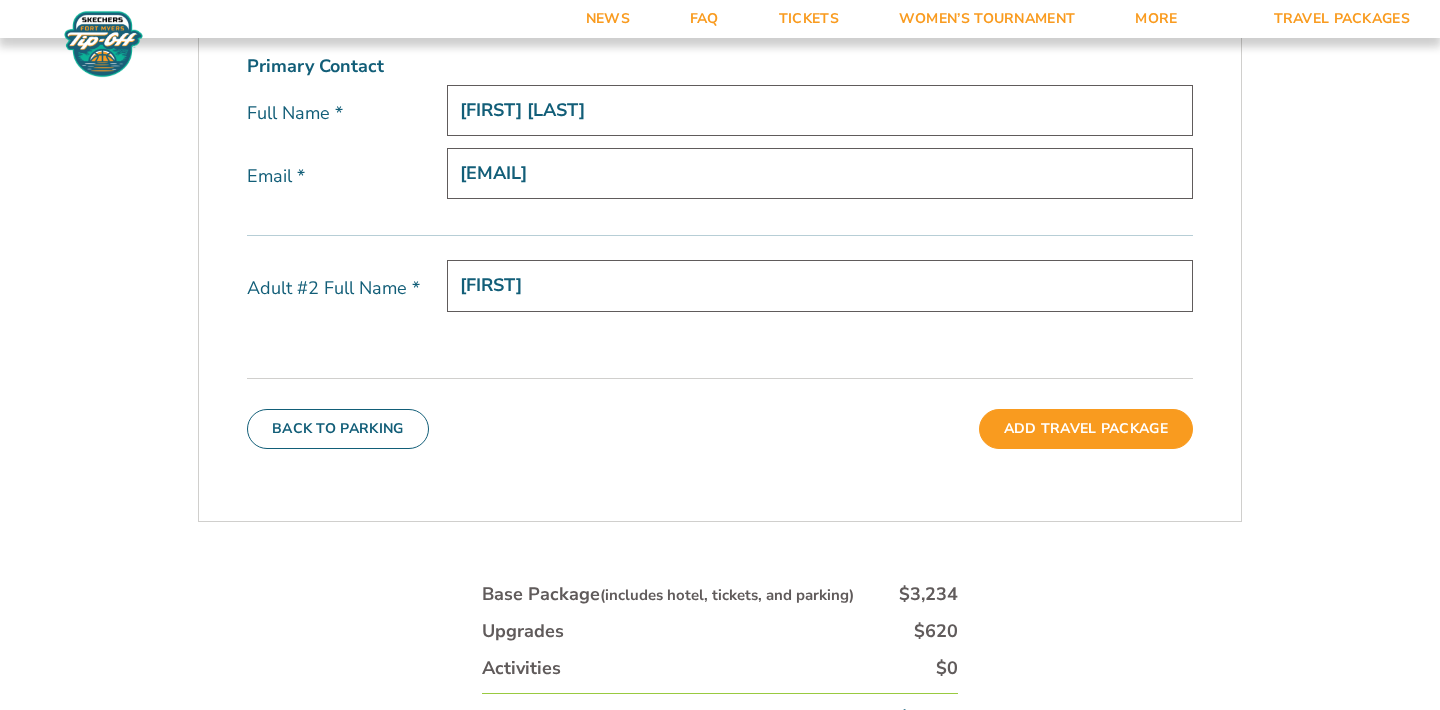 type on "l" 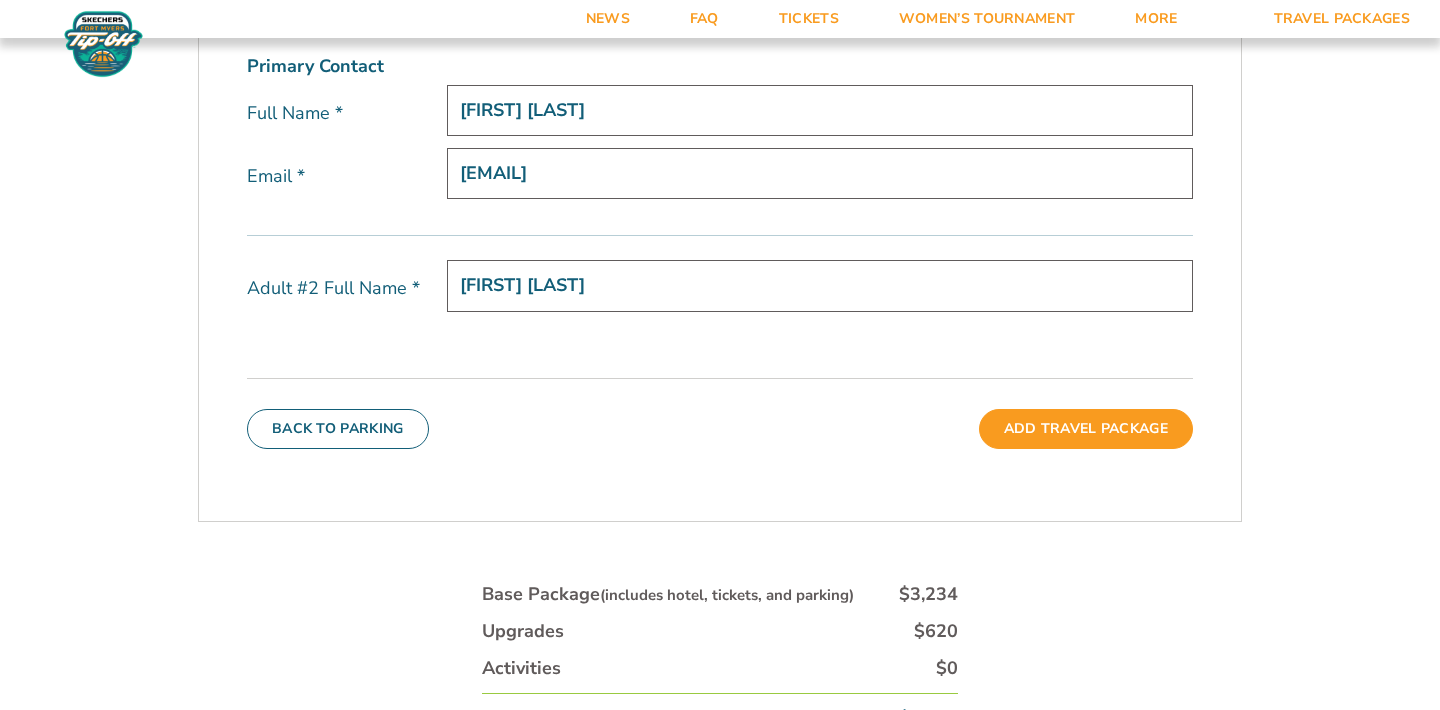 type on "Lynn Keller" 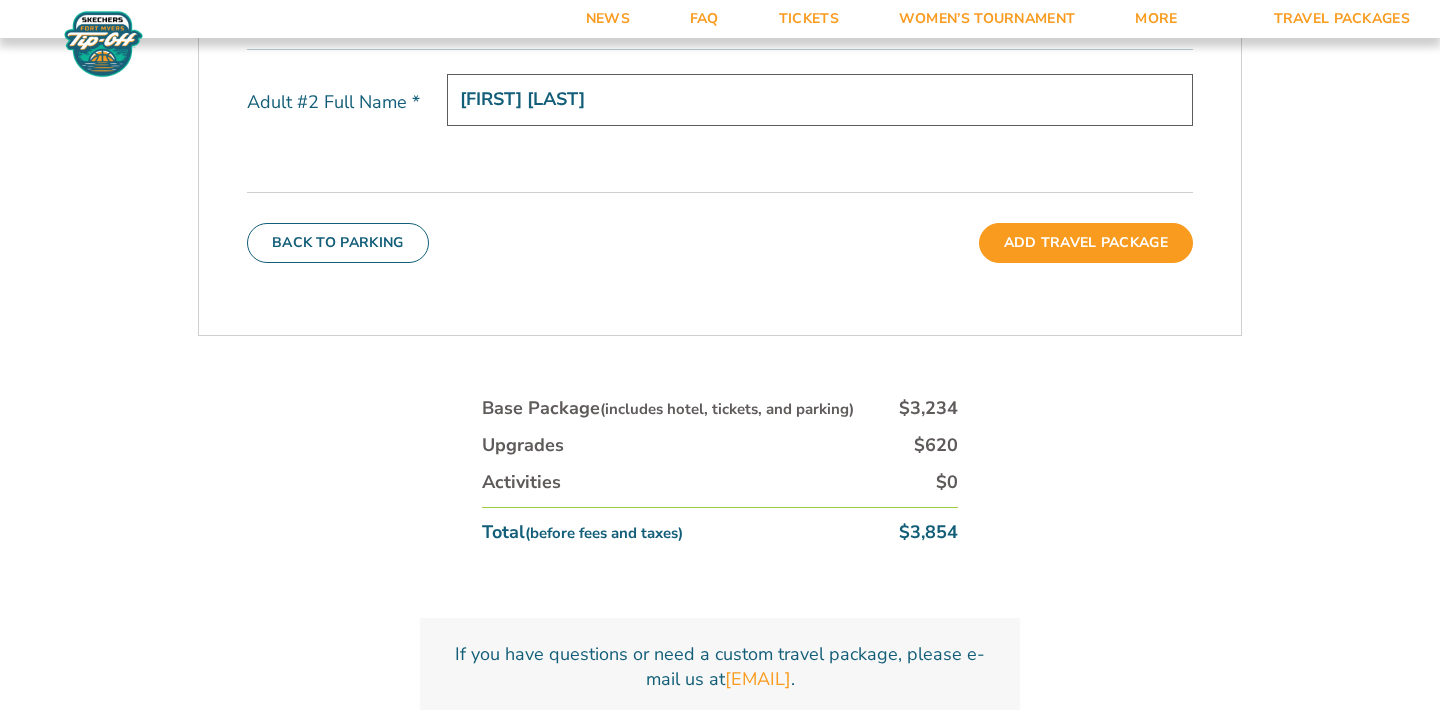 scroll, scrollTop: 935, scrollLeft: 0, axis: vertical 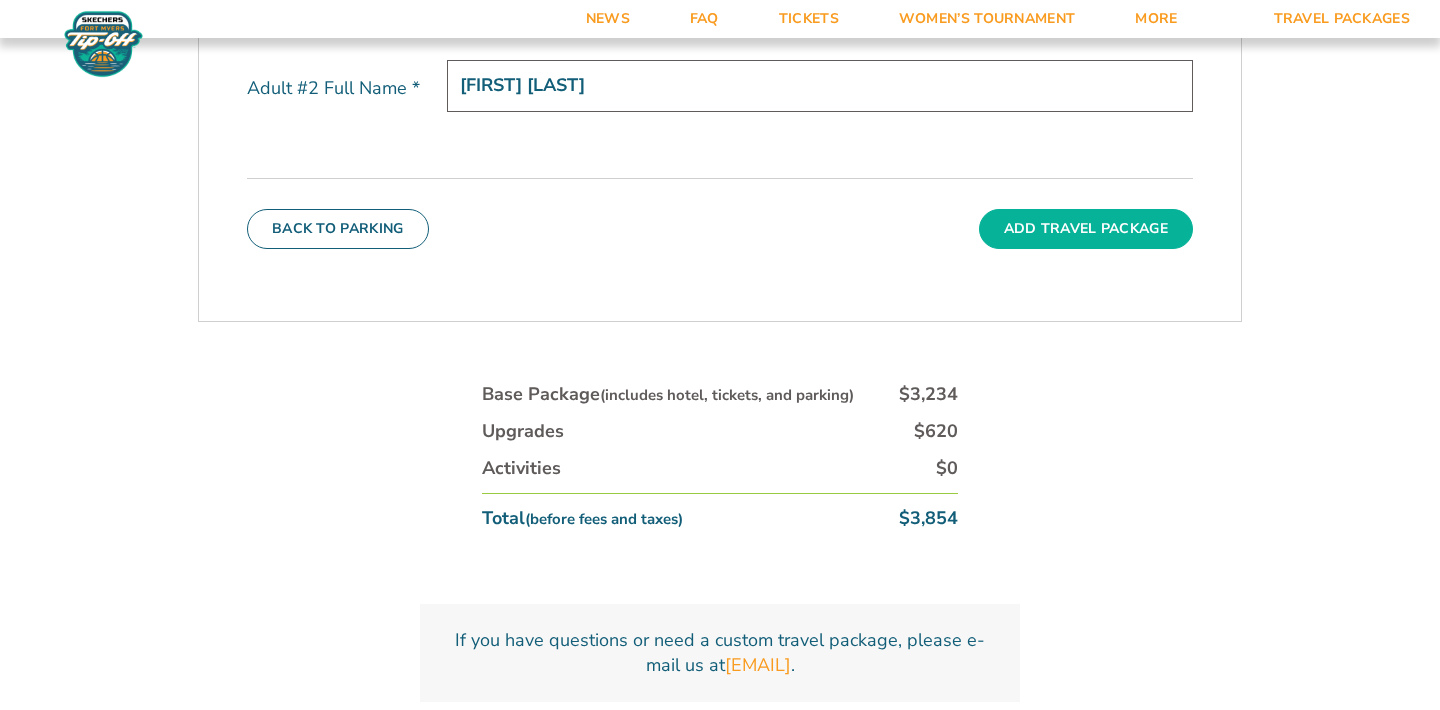 click on "Add Travel Package" at bounding box center (1086, 229) 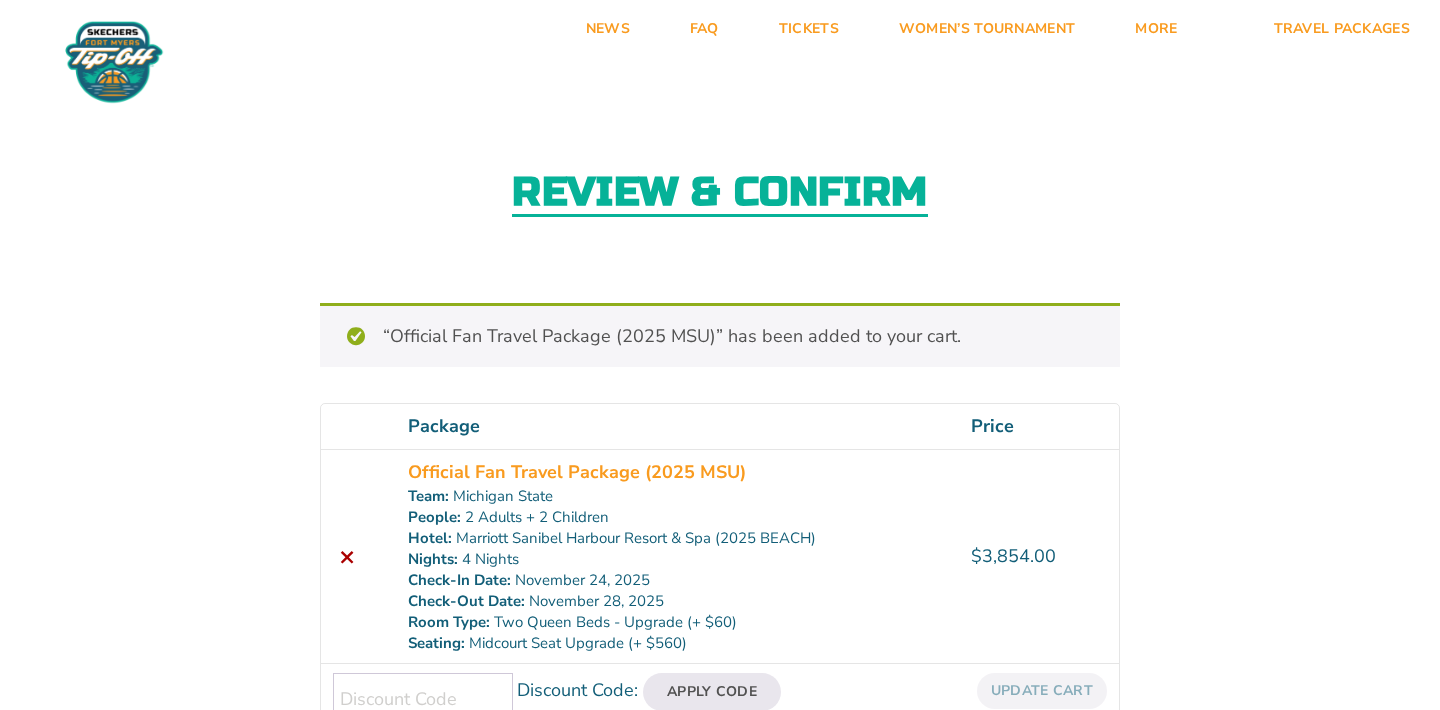 scroll, scrollTop: 0, scrollLeft: 0, axis: both 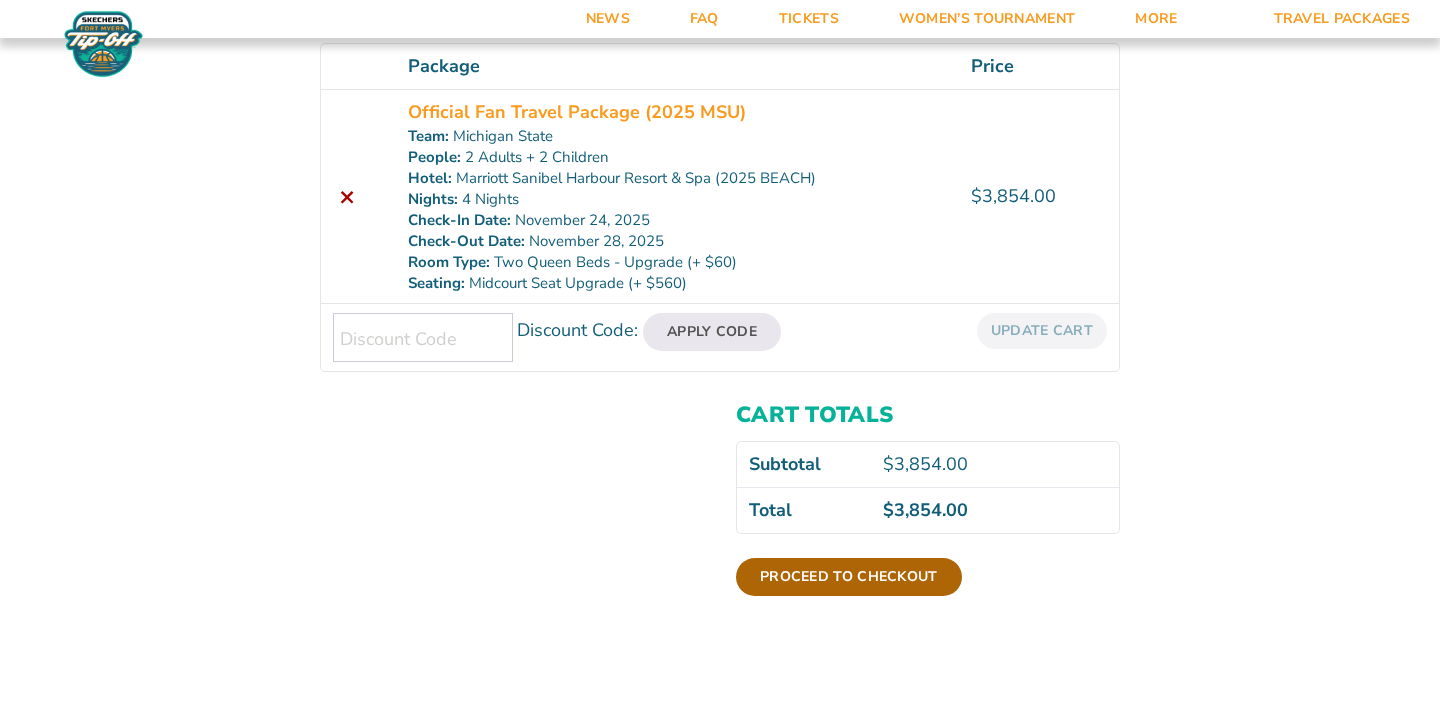 click on "Proceed to checkout" at bounding box center [849, 577] 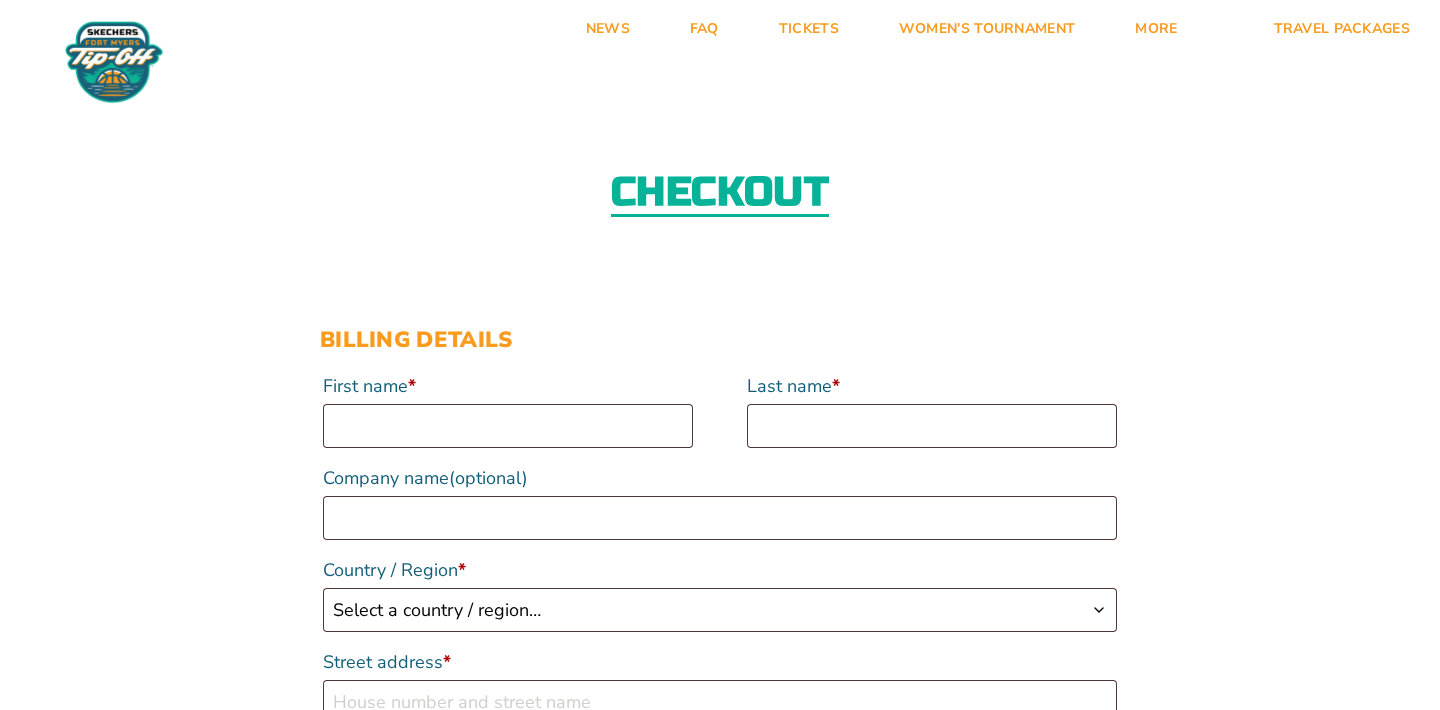 scroll, scrollTop: 0, scrollLeft: 0, axis: both 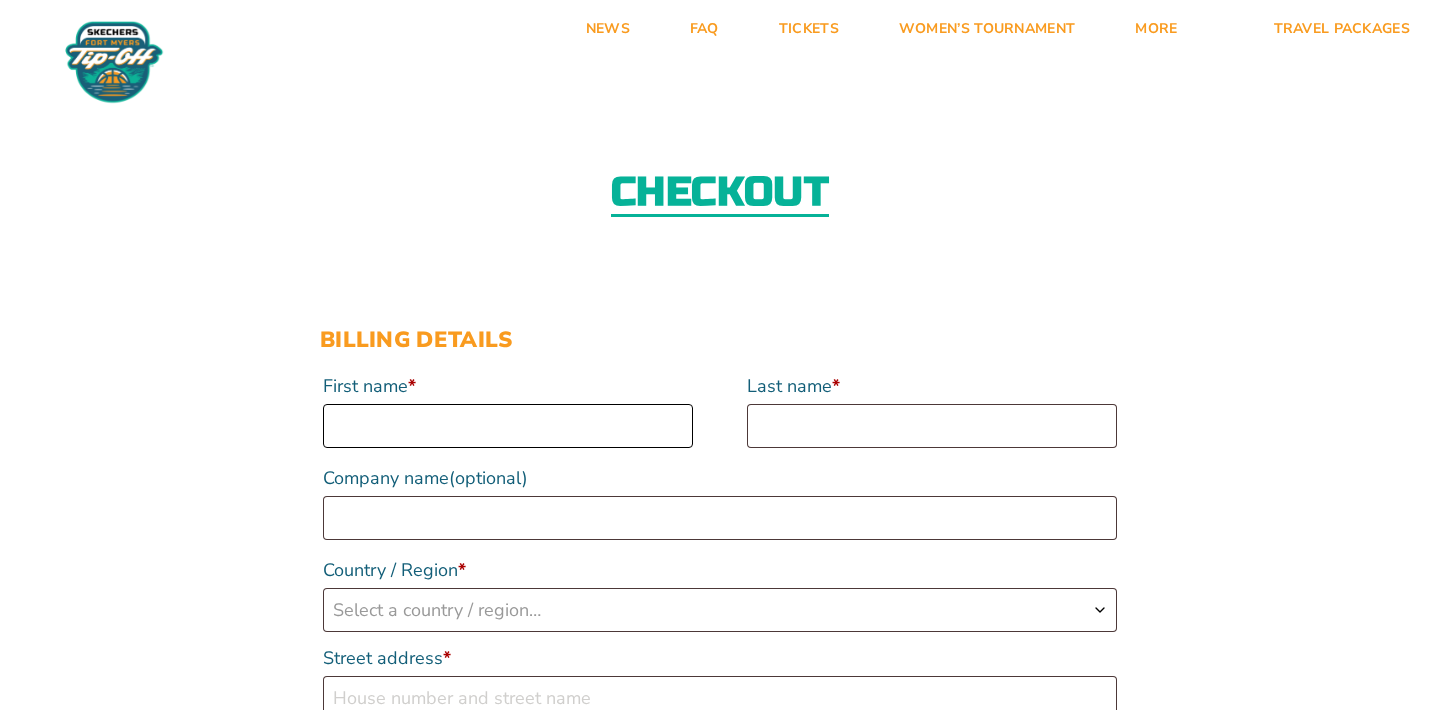 click on "First name  *" at bounding box center (508, 426) 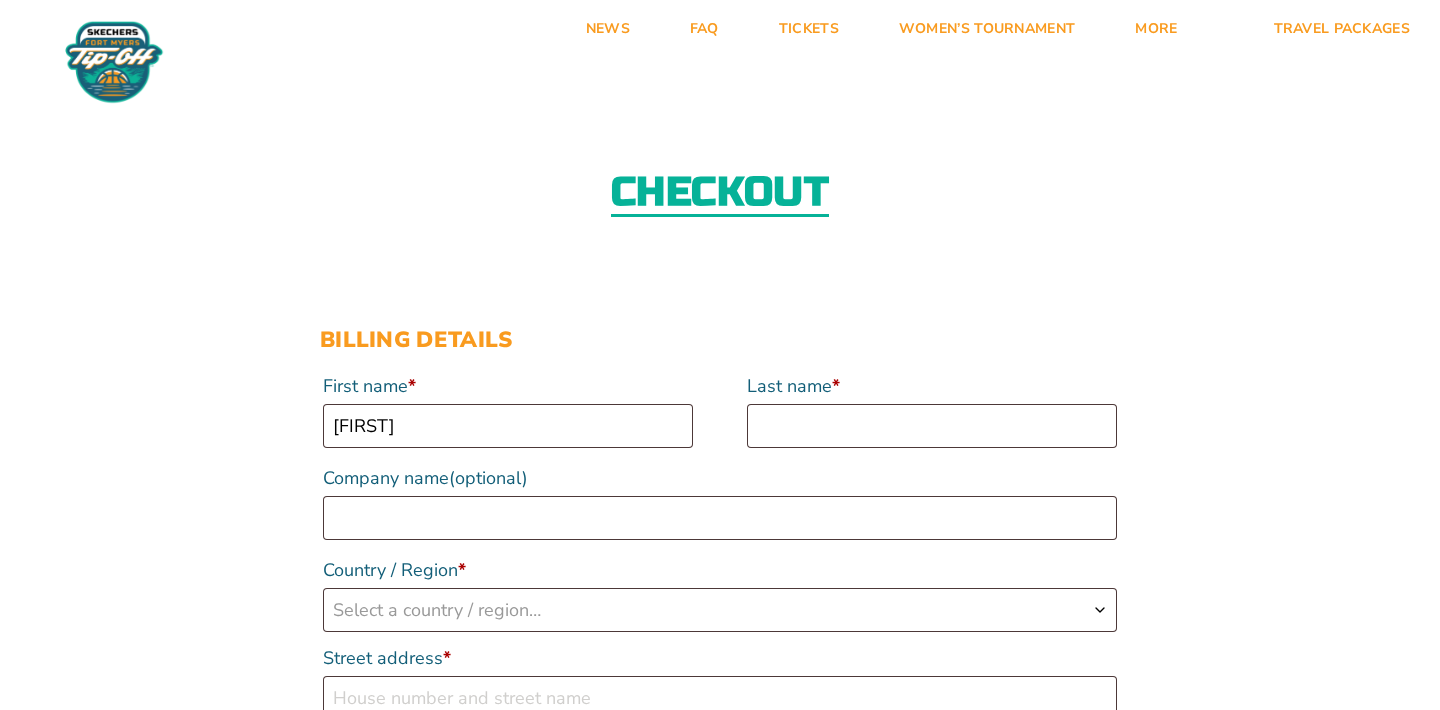 type on "[LAST]" 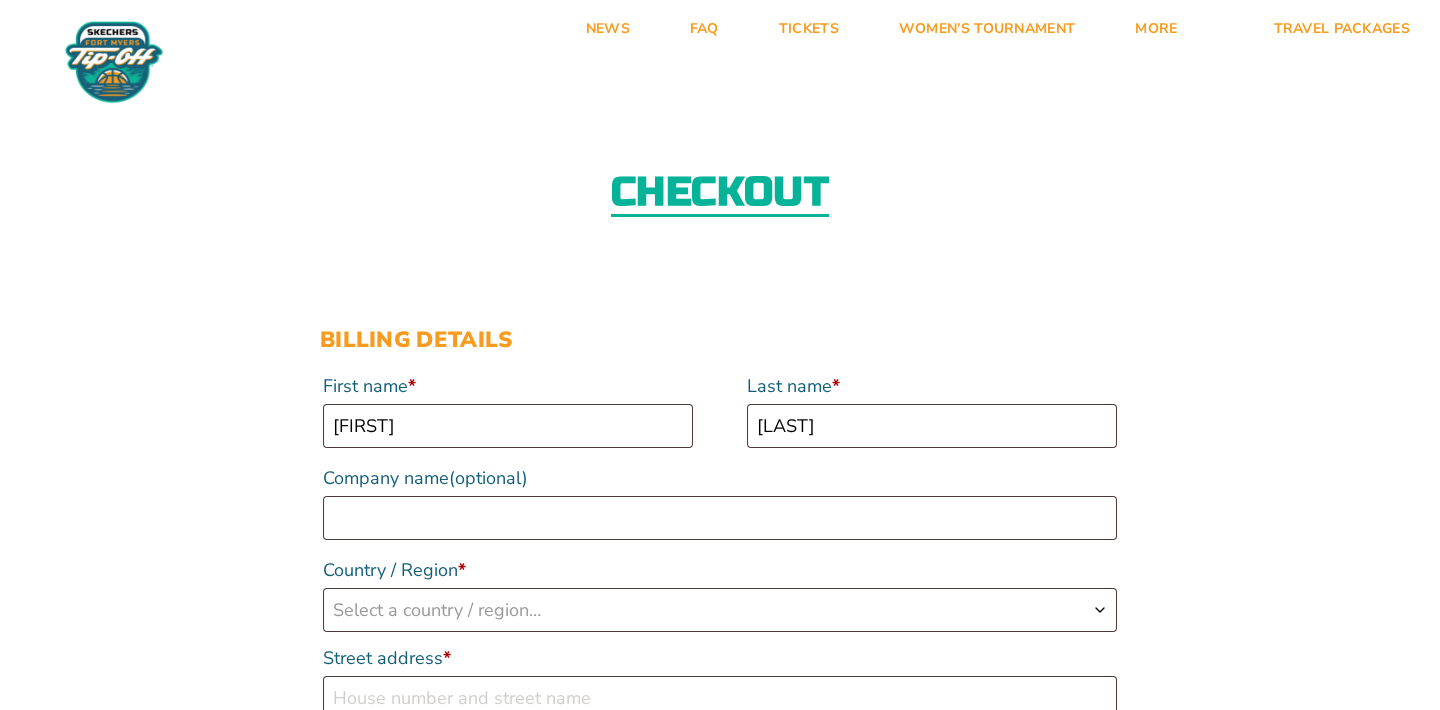 select on "US" 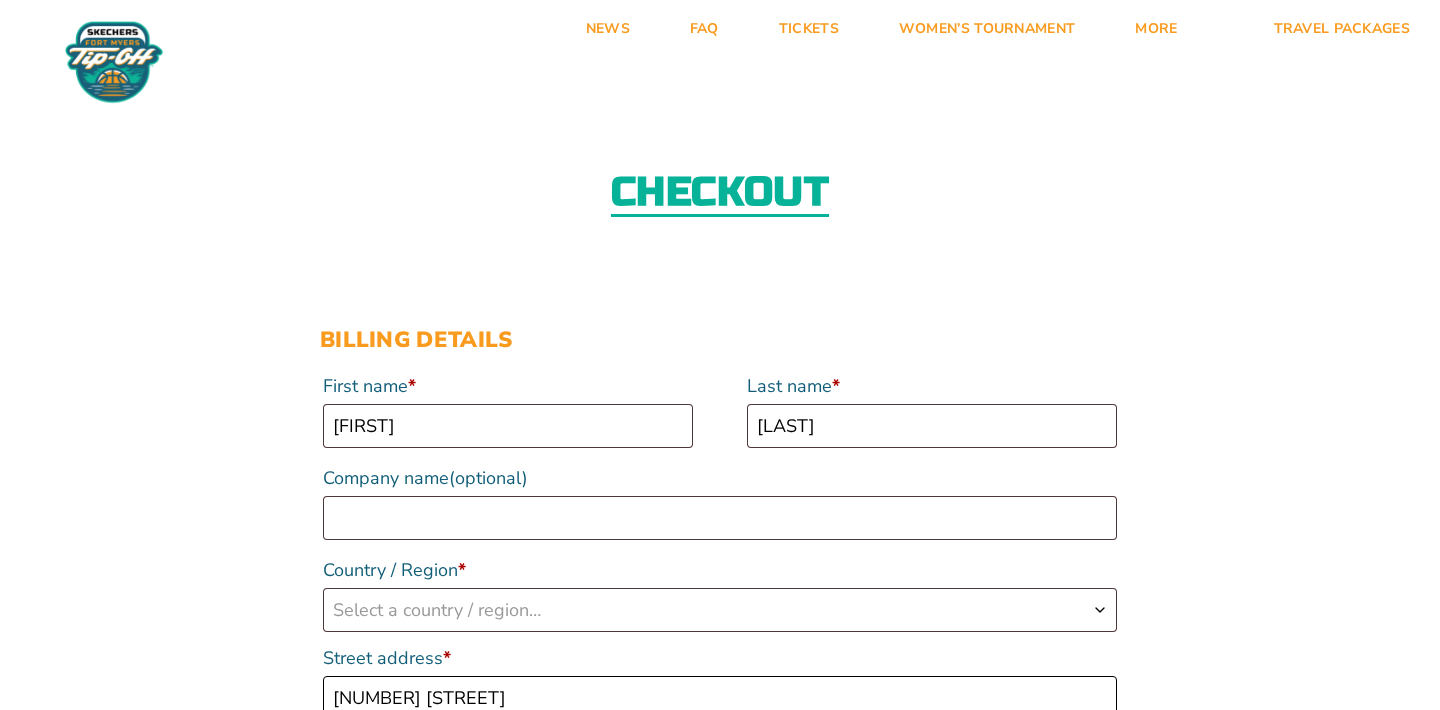 type on "[CITY]" 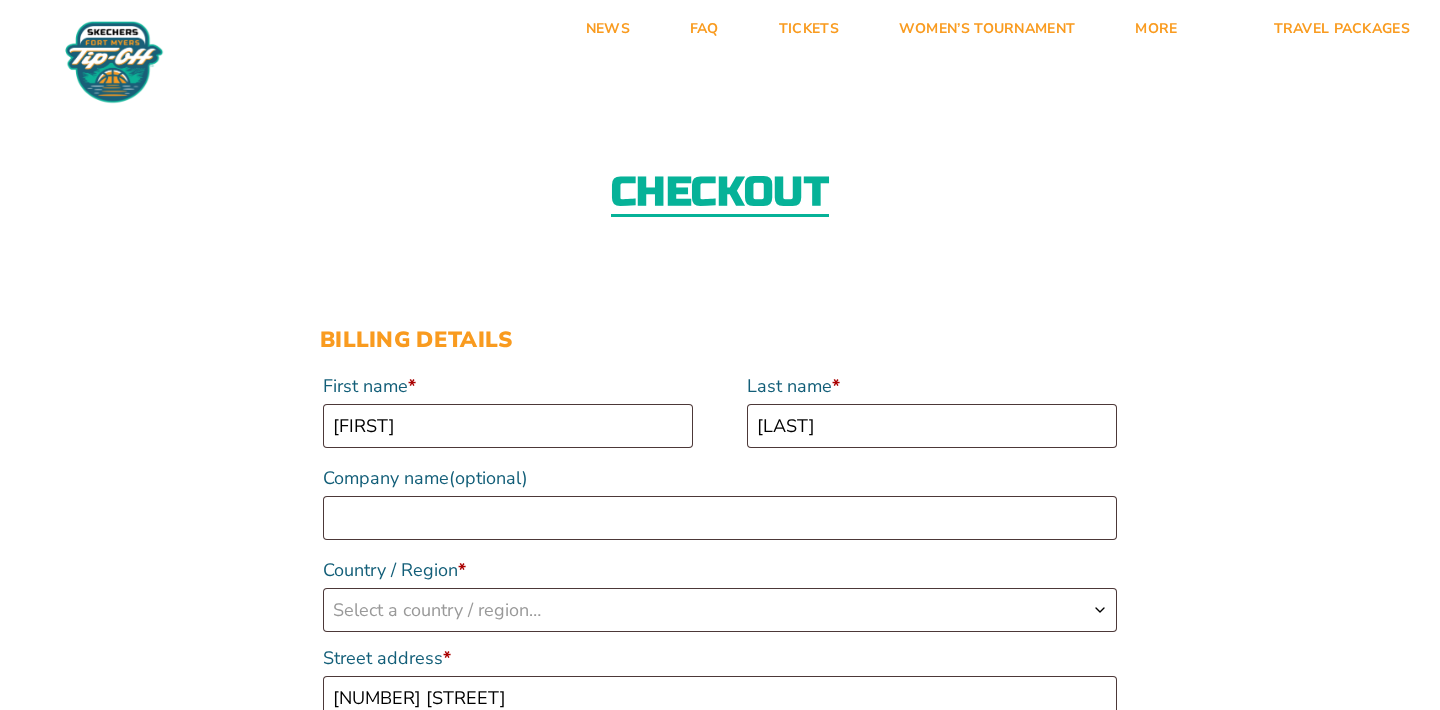 type on "[POSTAL_CODE]" 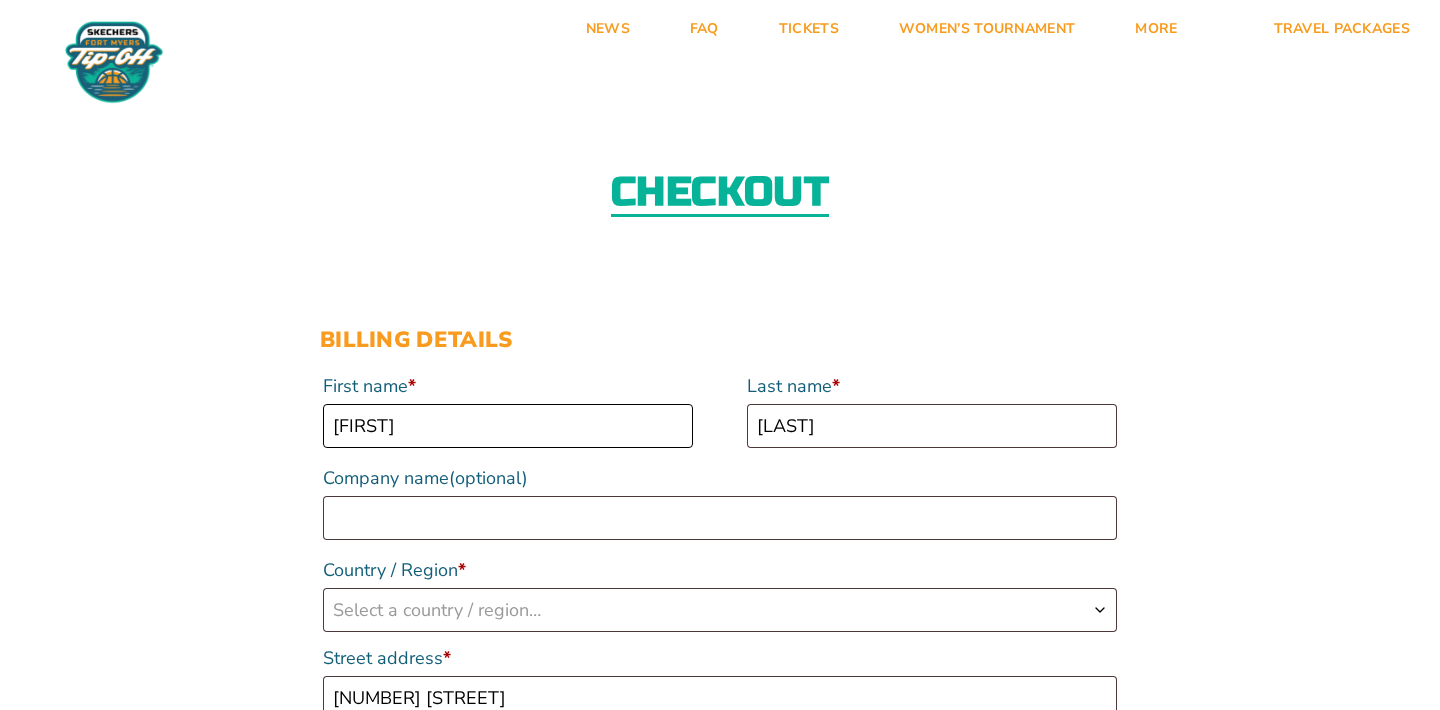 scroll, scrollTop: 586, scrollLeft: 0, axis: vertical 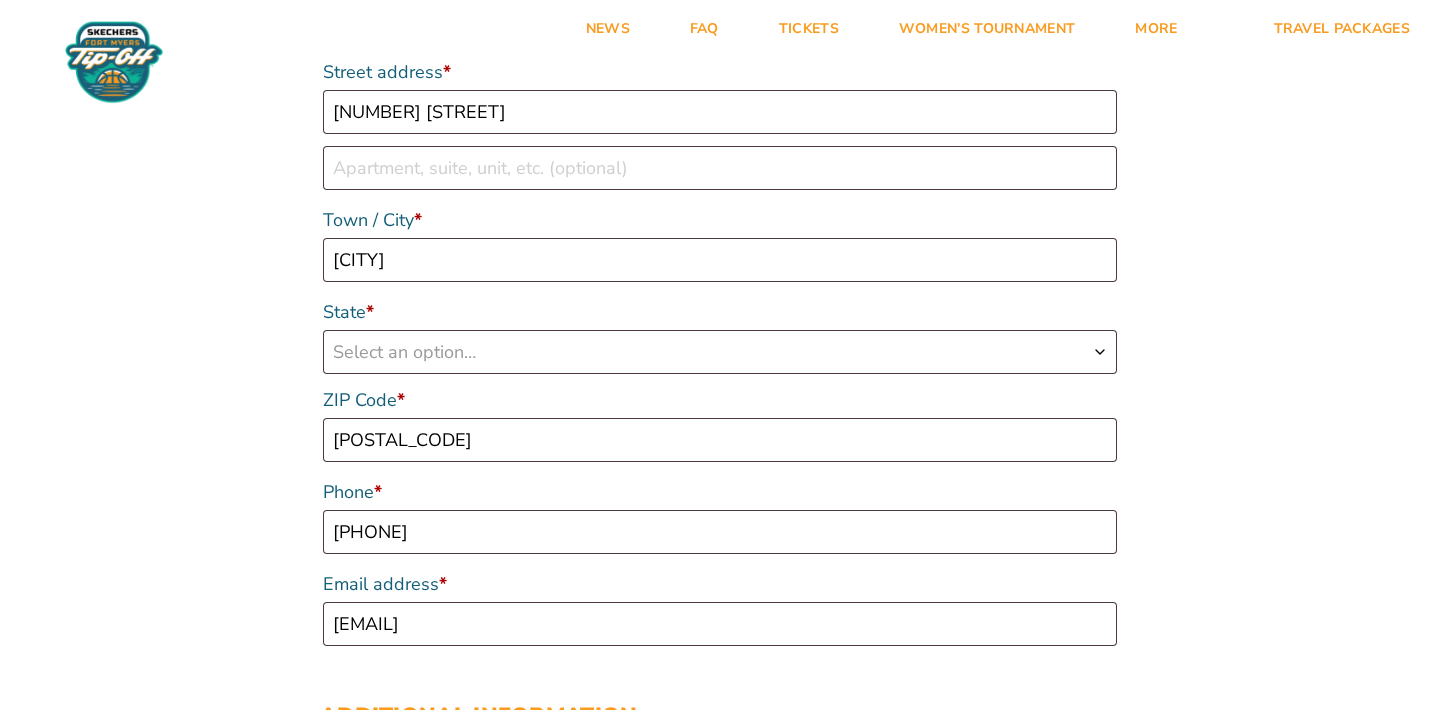 select on "US" 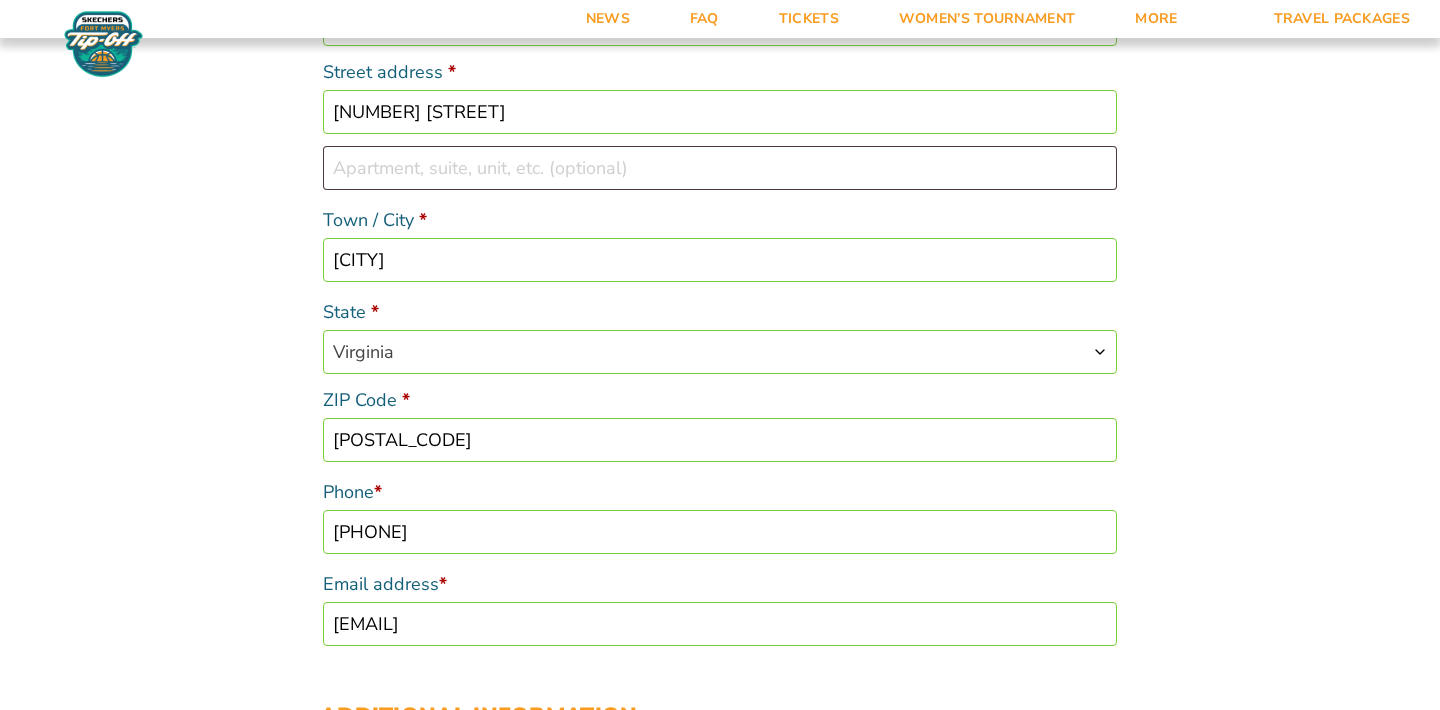 click on "Checkout
Discount Code:
Apply Code
Billing details
First name  * [FIRST] Last name  * [LAST] Company name  (optional) Country / Region  * Select a country / region… Afghanistan Åland Islands Albania Algeria American Samoa Andorra Angola Anguilla Antarctica Antigua and Barbuda Argentina Armenia Aruba Australia Austria Azerbaijan Bahamas Bahrain Bangladesh Barbados Belarus Belau Belgium Belize Benin Bermuda Bhutan Bolivia Bonaire, Saint Eustatius and Saba Bosnia and Herzegovina Botswana Bouvet Island Brazil British Indian Ocean Territory Brunei Bulgaria Burkina Faso Burundi Cambodia Cameroon Canada Cape Verde Cayman Islands Central African Republic Chad Chile China Christmas Island Cocos (Keeling) Islands Colombia Comoros Congo (Brazzaville) Congo (Kinshasa) Cook Islands Costa Rica Croatia Cuba Curaçao Cyprus Czech Republic Denmark Djibouti Dominica Ecuador Egypt" at bounding box center (720, 834) 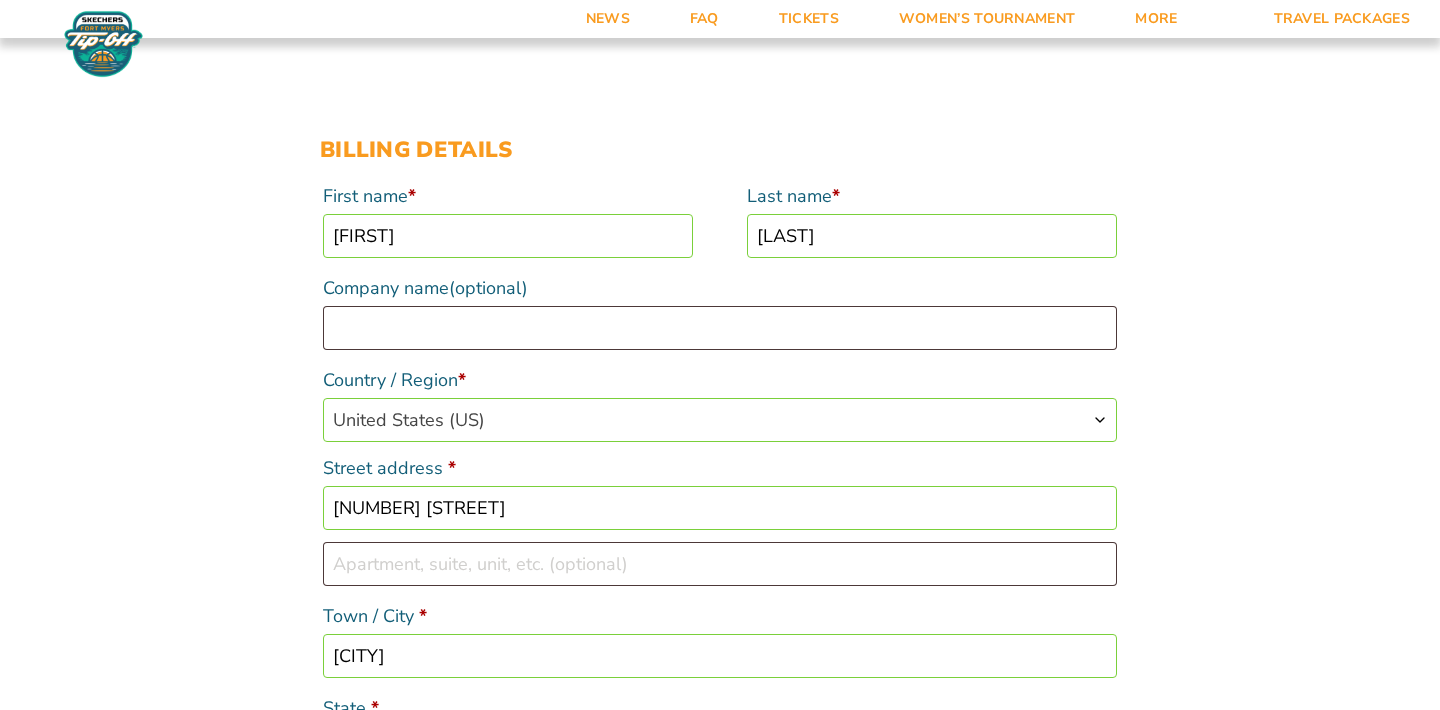 scroll, scrollTop: 146, scrollLeft: 0, axis: vertical 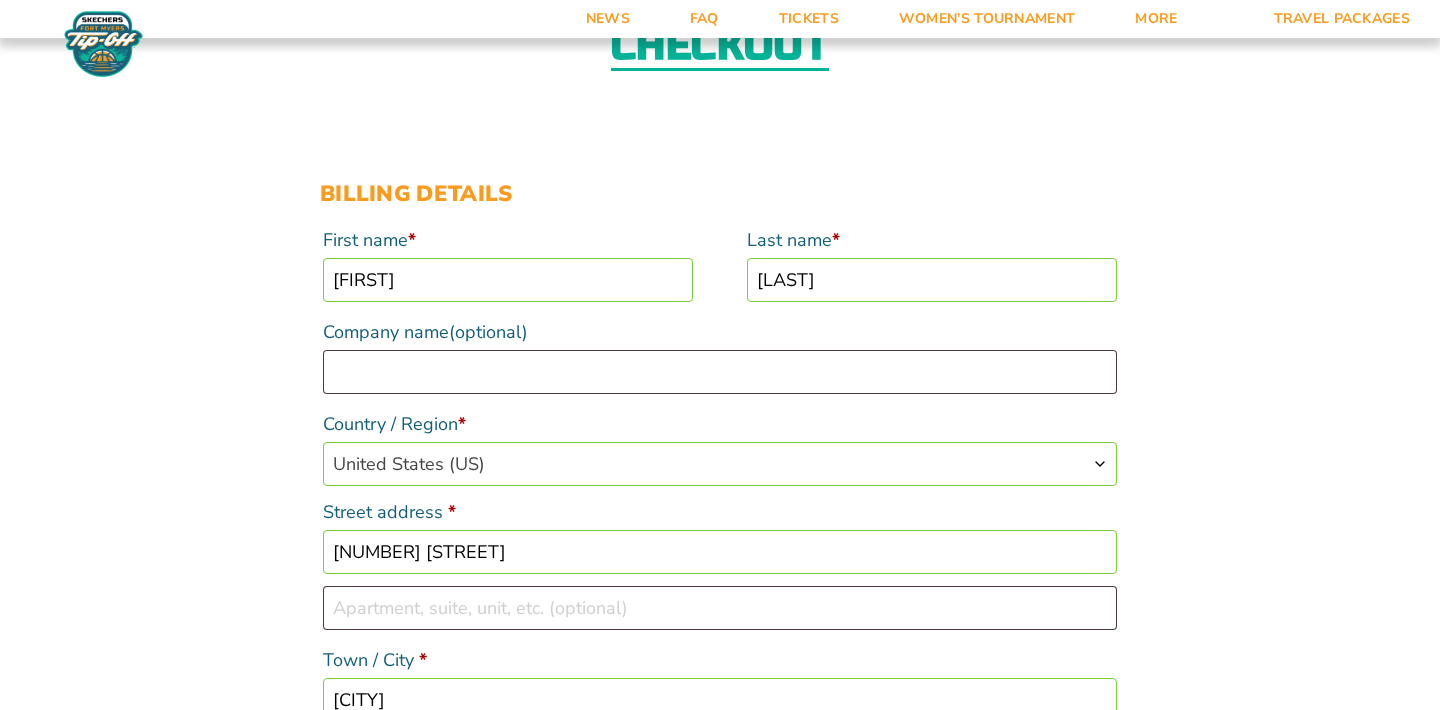 click on "[FIRST]" at bounding box center [508, 280] 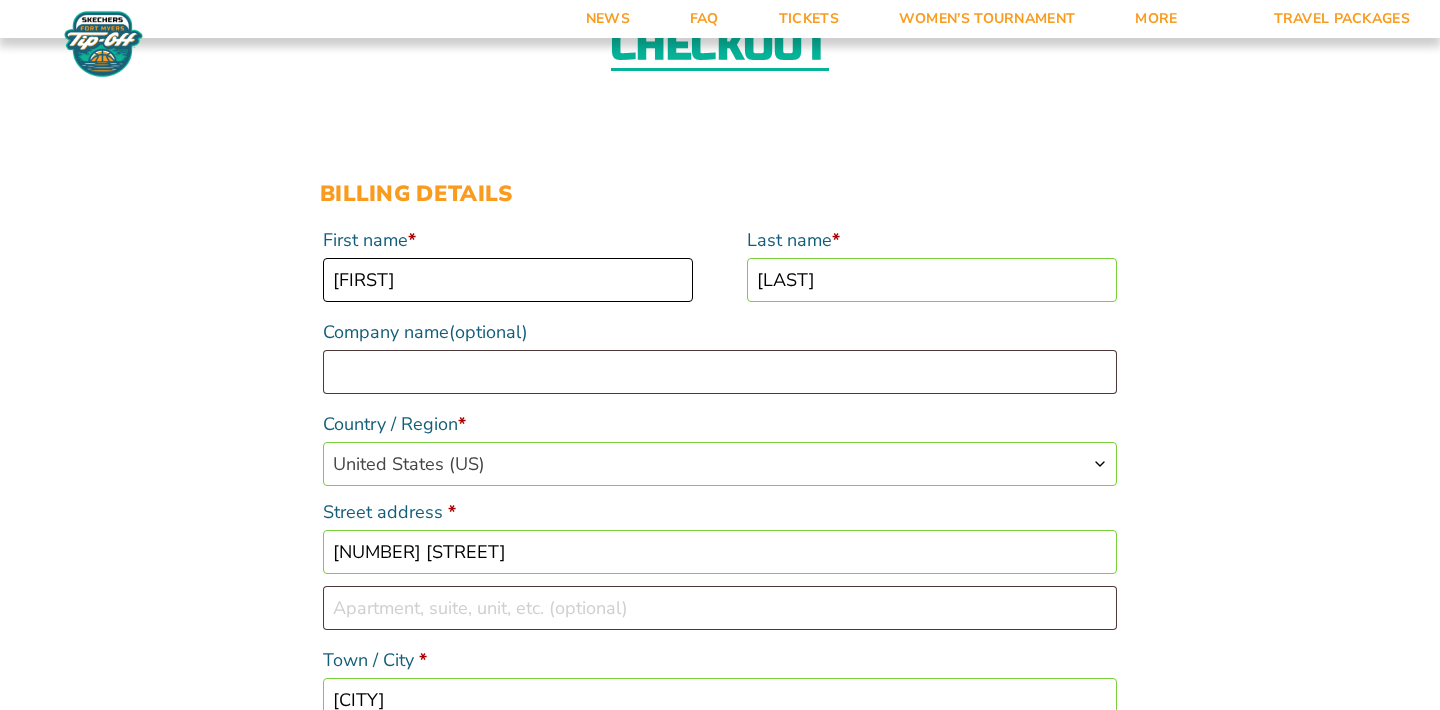 type on "[FIRST]" 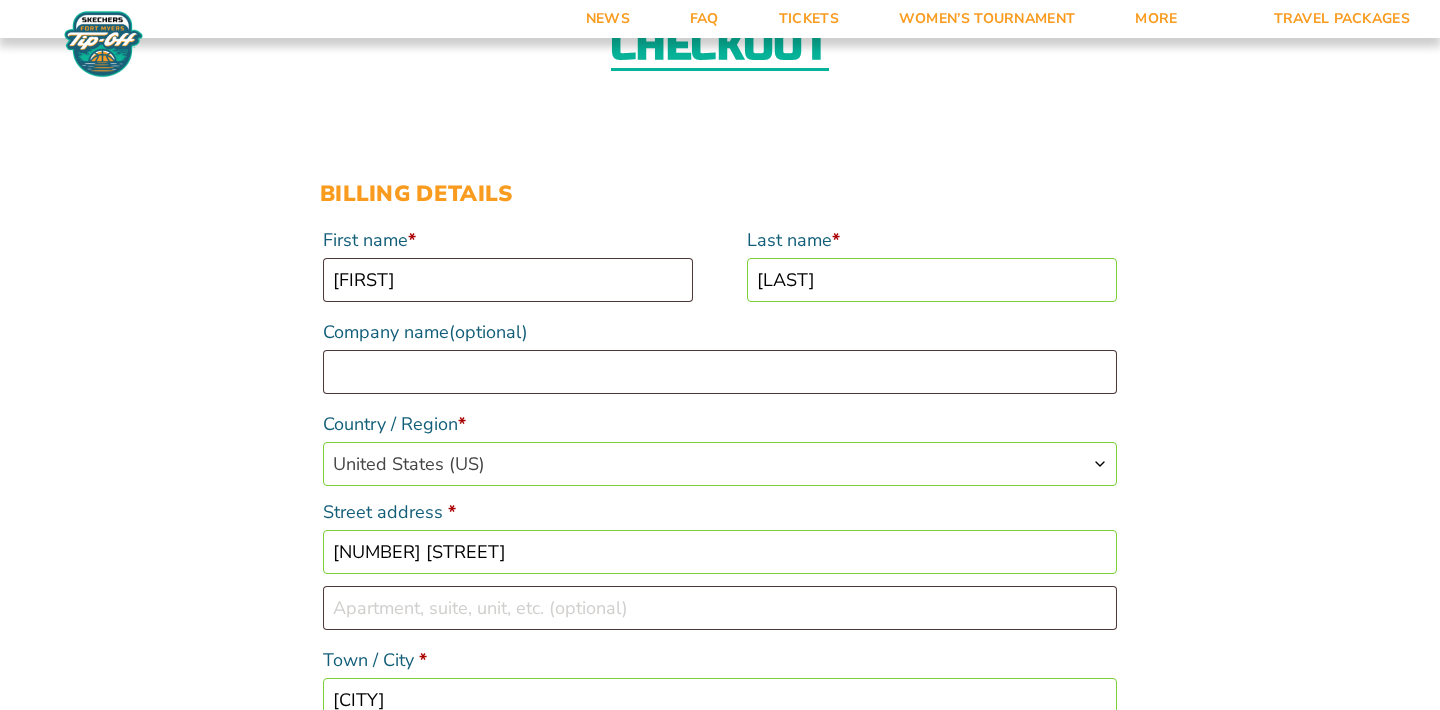 click on "Checkout
Discount Code:
Apply Code
Billing details
First name  * [FIRST] Last name  * [LAST] Company name  (optional) Country / Region  * Select a country / region… Afghanistan Åland Islands Albania Algeria American Samoa Andorra Angola Anguilla Antarctica Antigua and Barbuda Argentina Armenia Aruba Australia Austria Azerbaijan Bahamas Bahrain Bangladesh Barbados Belarus Belau Belgium Belize Benin Bermuda Bhutan Bolivia Bonaire, Saint Eustatius and Saba Bosnia and Herzegovina Botswana Bouvet Island Brazil British Indian Ocean Territory Brunei Bulgaria Burkina Faso Burundi Cambodia Cameroon Canada Cape Verde Cayman Islands Central African Republic Chad Chile China Christmas Island Cocos (Keeling) Islands Colombia Comoros Congo (Brazzaville) Congo (Kinshasa) Cook Islands Costa Rica Croatia Cuba Curaçao Cyprus Czech Republic Denmark Djibouti Dominica Ecuador Egypt" at bounding box center [720, 1274] 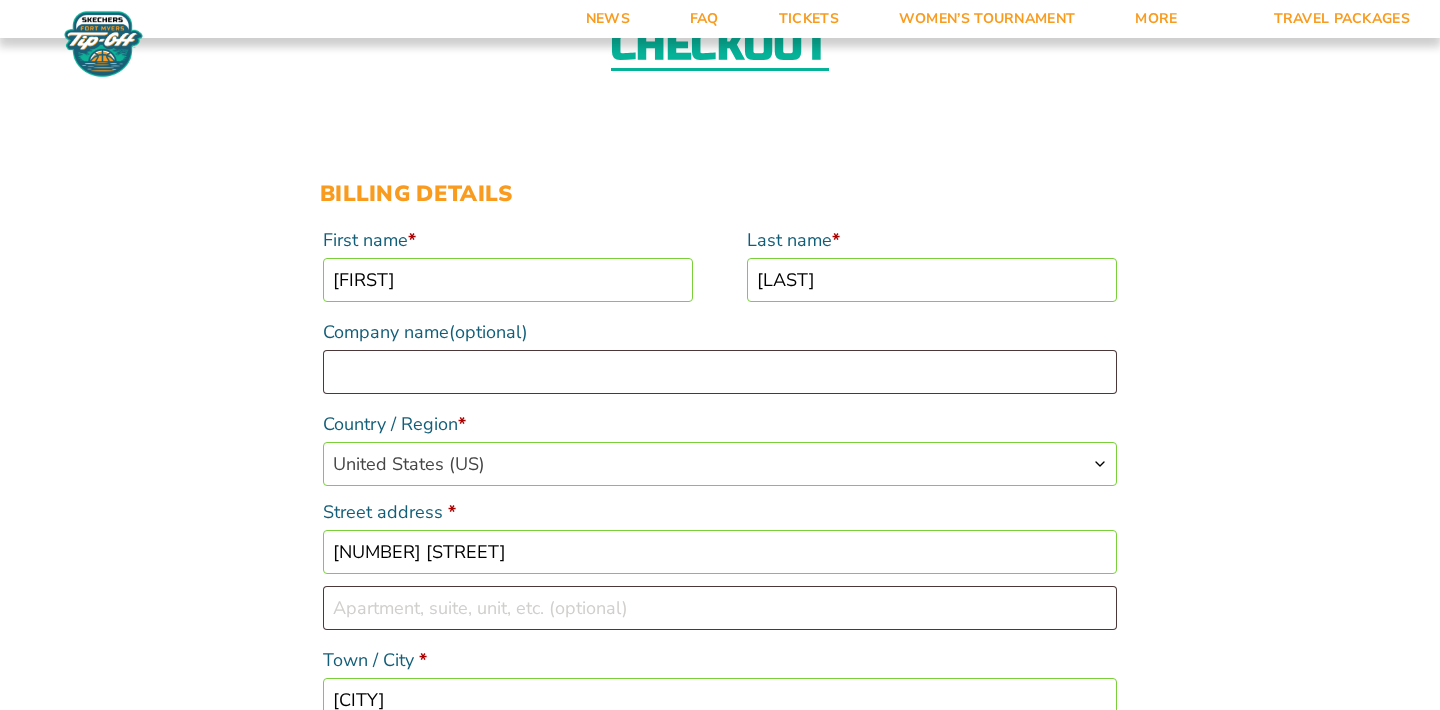 click on "Checkout
Discount Code:
Apply Code
Billing details
First name  * [FIRST] Last name  * [LAST] Company name  (optional) Country / Region  * Select a country / region… Afghanistan Åland Islands Albania Algeria American Samoa Andorra Angola Anguilla Antarctica Antigua and Barbuda Argentina Armenia Aruba Australia Austria Azerbaijan Bahamas Bahrain Bangladesh Barbados Belarus Belau Belgium Belize Benin Bermuda Bhutan Bolivia Bonaire, Saint Eustatius and Saba Bosnia and Herzegovina Botswana Bouvet Island Brazil British Indian Ocean Territory Brunei Bulgaria Burkina Faso Burundi Cambodia Cameroon Canada Cape Verde Cayman Islands Central African Republic Chad Chile China Christmas Island Cocos (Keeling) Islands Colombia Comoros Congo (Brazzaville) Congo (Kinshasa) Cook Islands Costa Rica Croatia Cuba Curaçao Cyprus Czech Republic Denmark Djibouti Dominica Ecuador Egypt" at bounding box center (720, 1274) 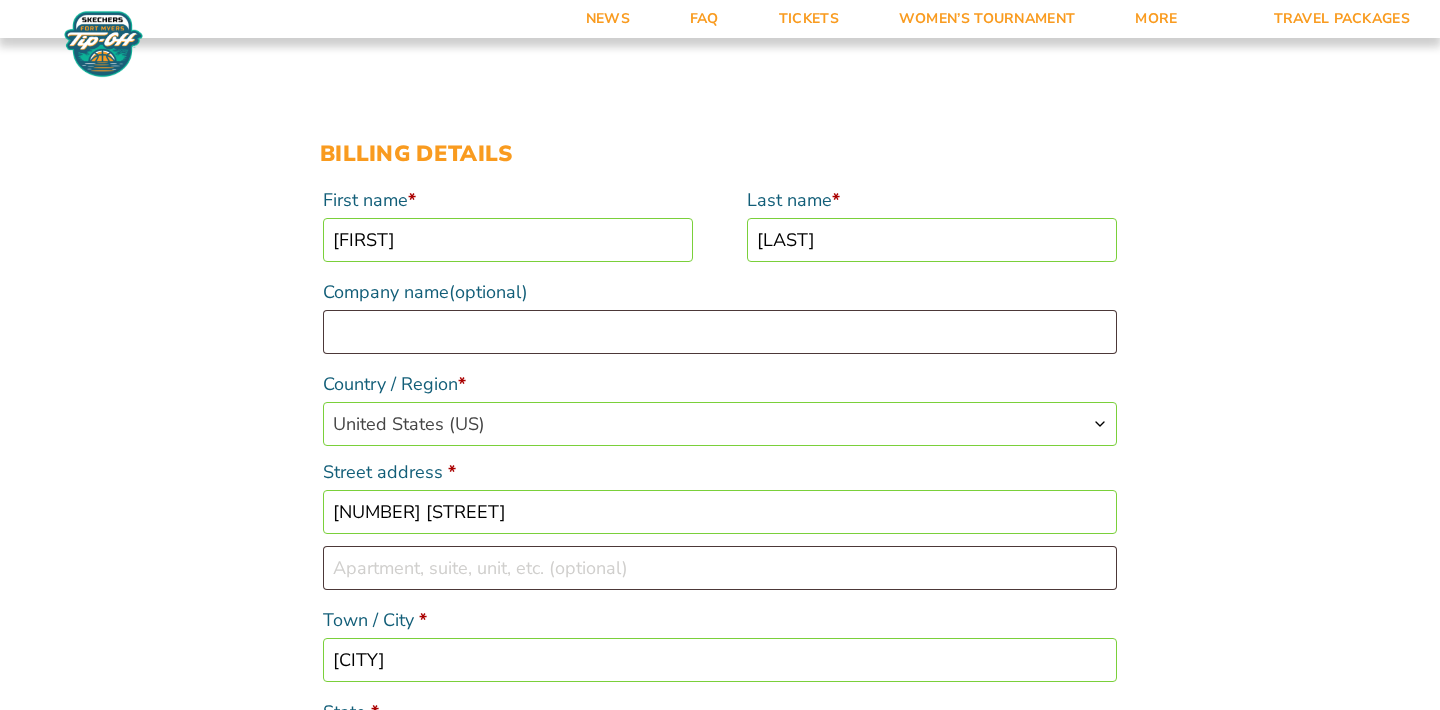 click on "Checkout
Discount Code:
Apply Code
Billing details
First name  * [FIRST] Last name  * [LAST] Company name  (optional) Country / Region  * Select a country / region… Afghanistan Åland Islands Albania Algeria American Samoa Andorra Angola Anguilla Antarctica Antigua and Barbuda Argentina Armenia Aruba Australia Austria Azerbaijan Bahamas Bahrain Bangladesh Barbados Belarus Belau Belgium Belize Benin Bermuda Bhutan Bolivia Bonaire, Saint Eustatius and Saba Bosnia and Herzegovina Botswana Bouvet Island Brazil British Indian Ocean Territory Brunei Bulgaria Burkina Faso Burundi Cambodia Cameroon Canada Cape Verde Cayman Islands Central African Republic Chad Chile China Christmas Island Cocos (Keeling) Islands Colombia Comoros Congo (Brazzaville) Congo (Kinshasa) Cook Islands Costa Rica Croatia Cuba Curaçao Cyprus Czech Republic Denmark Djibouti Dominica Ecuador Egypt" at bounding box center (720, 1234) 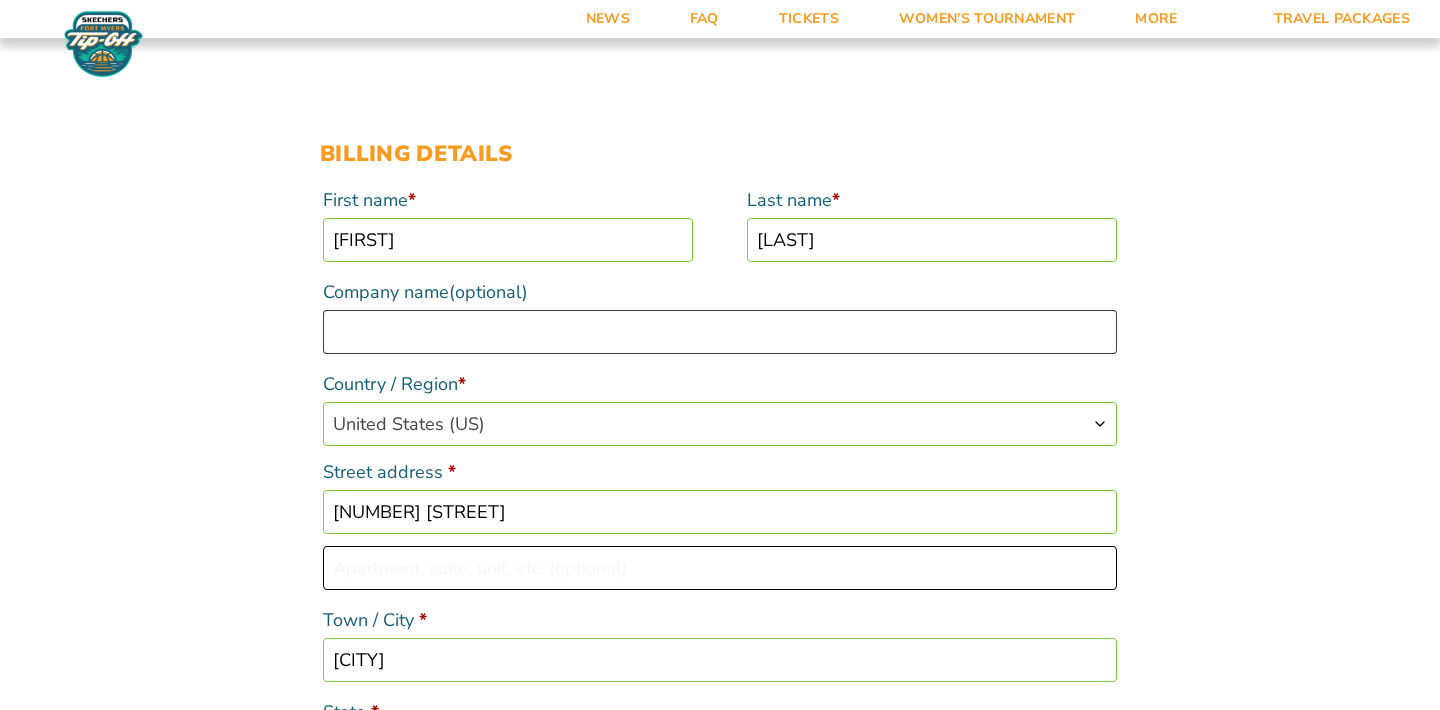 click on "Apartment, suite, unit, etc.   (optional)" at bounding box center [720, 568] 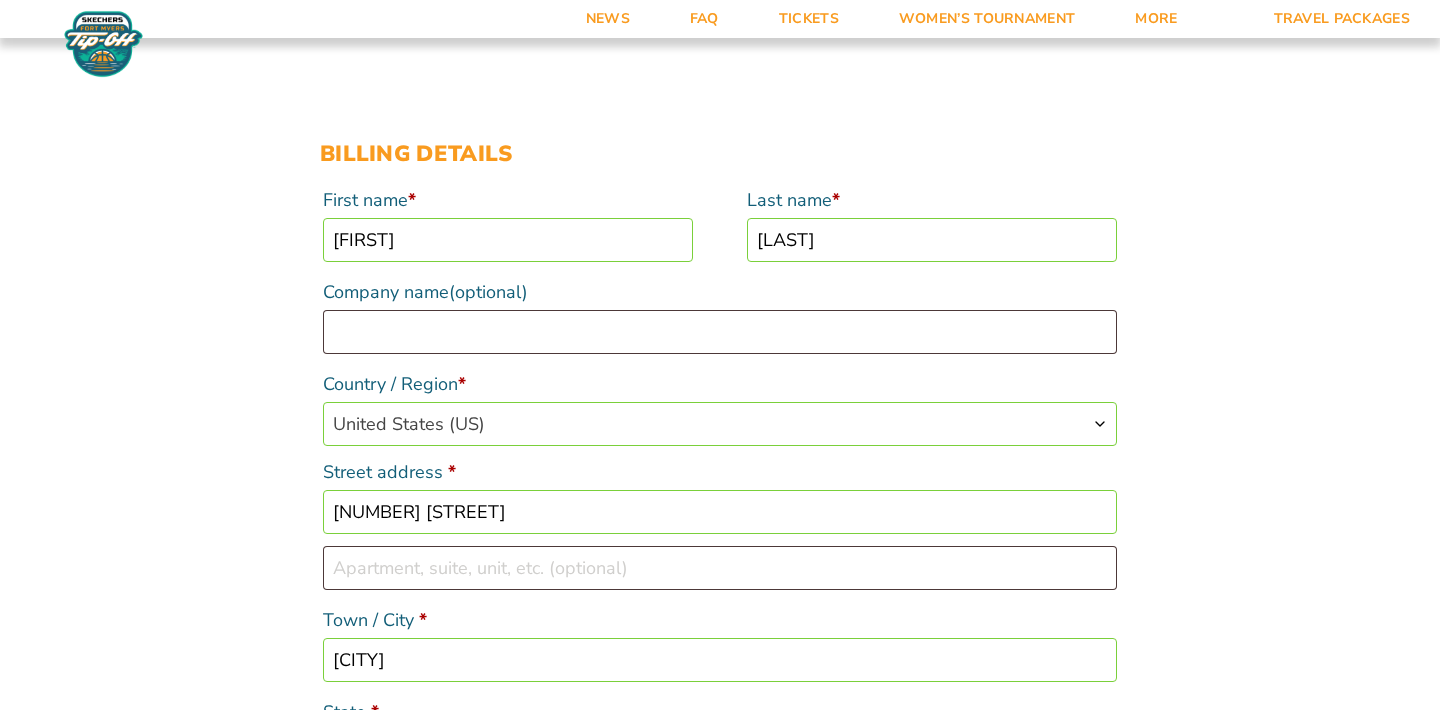 click on "Checkout
Discount Code:
Apply Code
Billing details
First name  * [FIRST] Last name  * [LAST] Company name  (optional) Country / Region  * Select a country / region… Afghanistan Åland Islands Albania Algeria American Samoa Andorra Angola Anguilla Antarctica Antigua and Barbuda Argentina Armenia Aruba Australia Austria Azerbaijan Bahamas Bahrain Bangladesh Barbados Belarus Belau Belgium Belize Benin Bermuda Bhutan Bolivia Bonaire, Saint Eustatius and Saba Bosnia and Herzegovina Botswana Bouvet Island Brazil British Indian Ocean Territory Brunei Bulgaria Burkina Faso Burundi Cambodia Cameroon Canada Cape Verde Cayman Islands Central African Republic Chad Chile China Christmas Island Cocos (Keeling) Islands Colombia Comoros Congo (Brazzaville) Congo (Kinshasa) Cook Islands Costa Rica Croatia Cuba Curaçao Cyprus Czech Republic Denmark Djibouti Dominica Ecuador Egypt" at bounding box center [720, 1234] 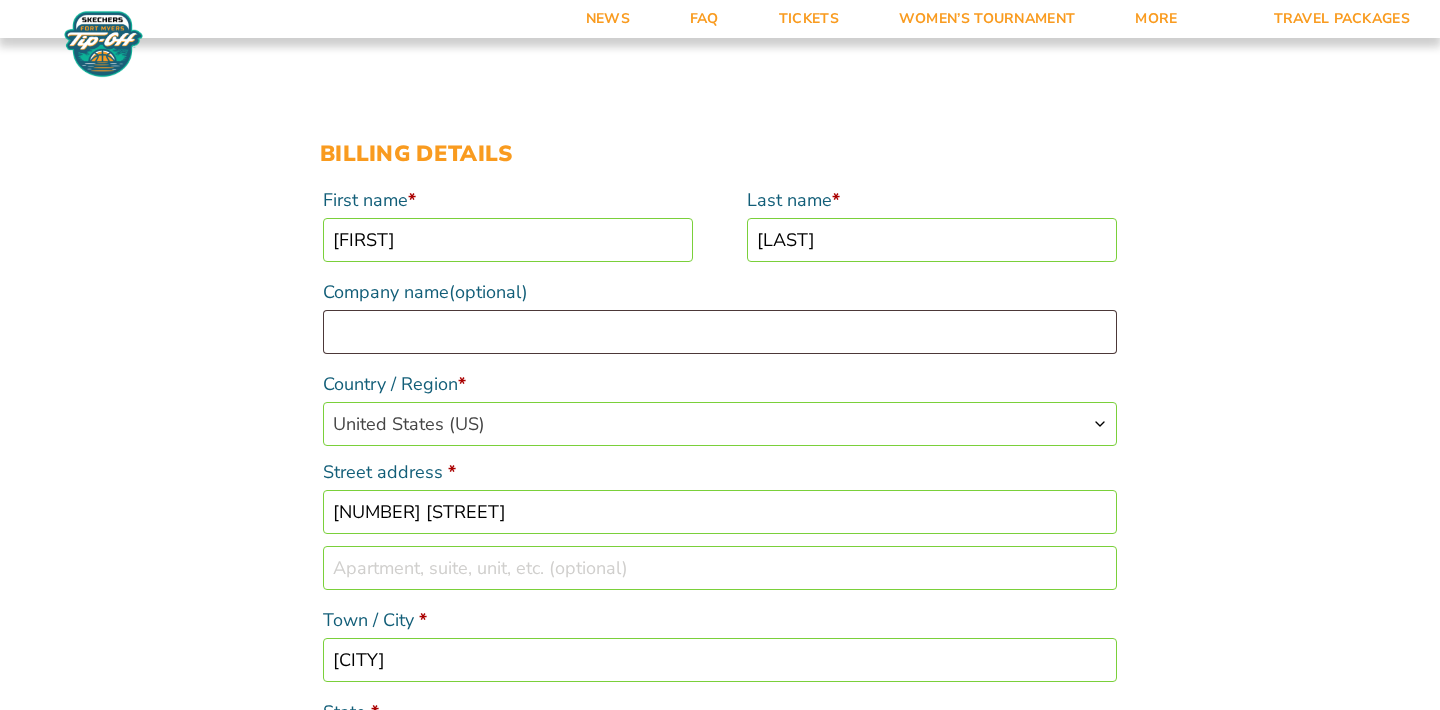 click on "Checkout
Discount Code:
Apply Code
Billing details
First name  * [FIRST] Last name  * [LAST] Company name  (optional) Country / Region  * Select a country / region… Afghanistan Åland Islands Albania Algeria American Samoa Andorra Angola Anguilla Antarctica Antigua and Barbuda Argentina Armenia Aruba Australia Austria Azerbaijan Bahamas Bahrain Bangladesh Barbados Belarus Belau Belgium Belize Benin Bermuda Bhutan Bolivia Bonaire, Saint Eustatius and Saba Bosnia and Herzegovina Botswana Bouvet Island Brazil British Indian Ocean Territory Brunei Bulgaria Burkina Faso Burundi Cambodia Cameroon Canada Cape Verde Cayman Islands Central African Republic Chad Chile China Christmas Island Cocos (Keeling) Islands Colombia Comoros Congo (Brazzaville) Congo (Kinshasa) Cook Islands Costa Rica Croatia Cuba Curaçao Cyprus Czech Republic Denmark Djibouti Dominica Ecuador Egypt" at bounding box center (720, 1234) 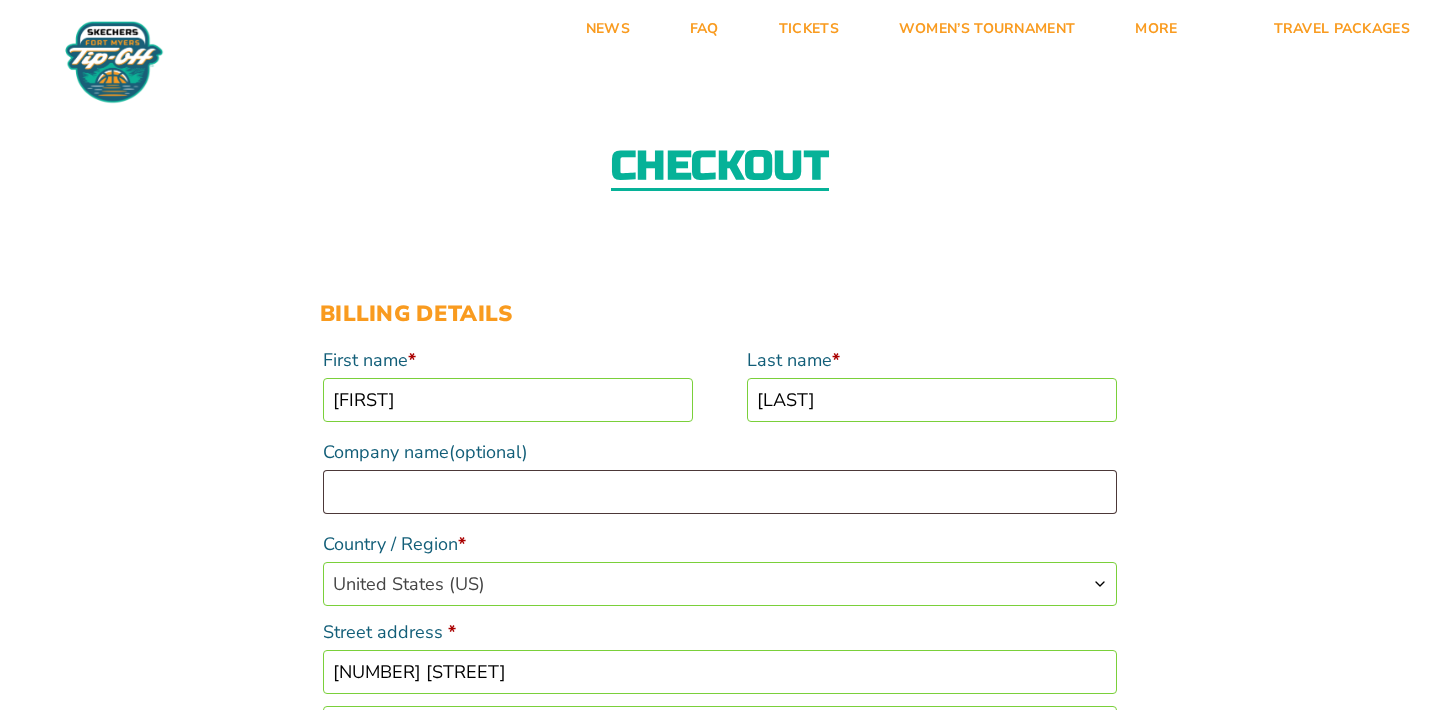 scroll, scrollTop: 0, scrollLeft: 0, axis: both 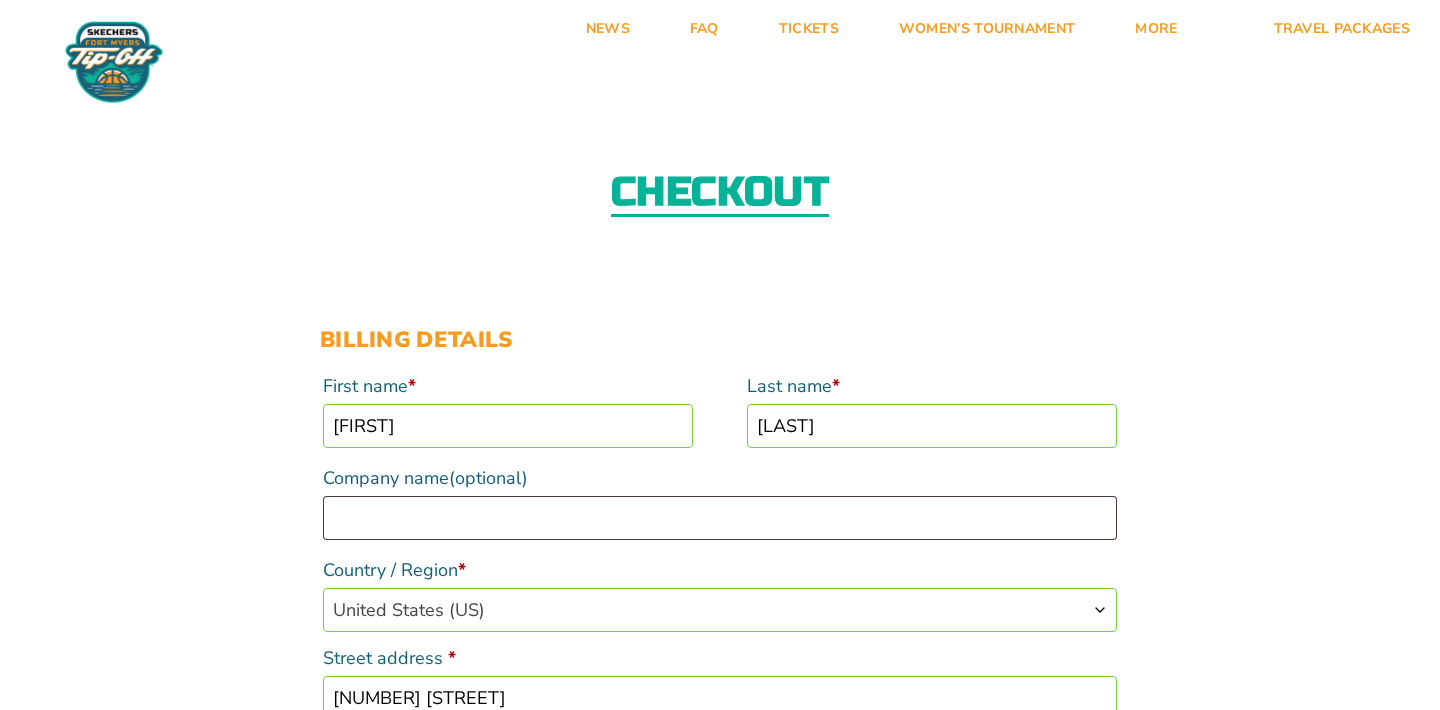 click on "[FIRST]" at bounding box center [508, 426] 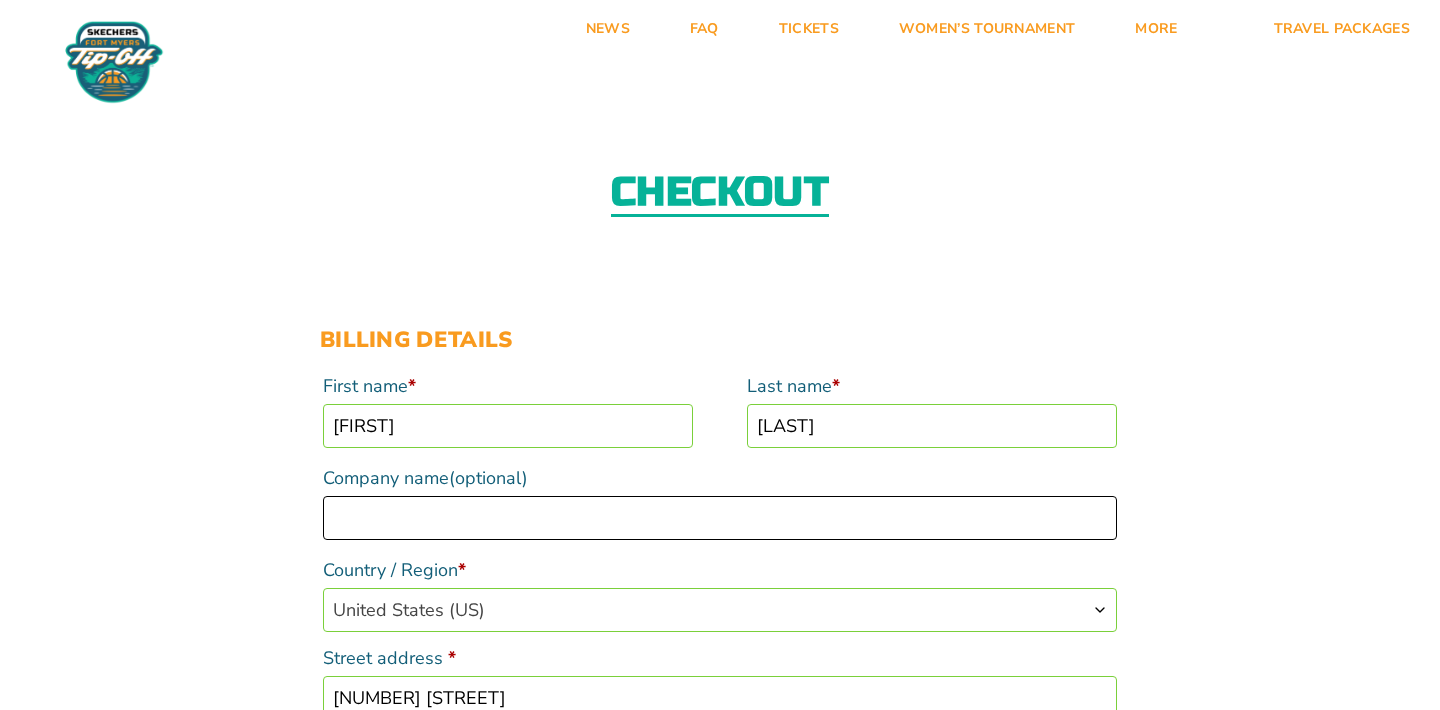 click on "Company name  (optional)" at bounding box center [720, 518] 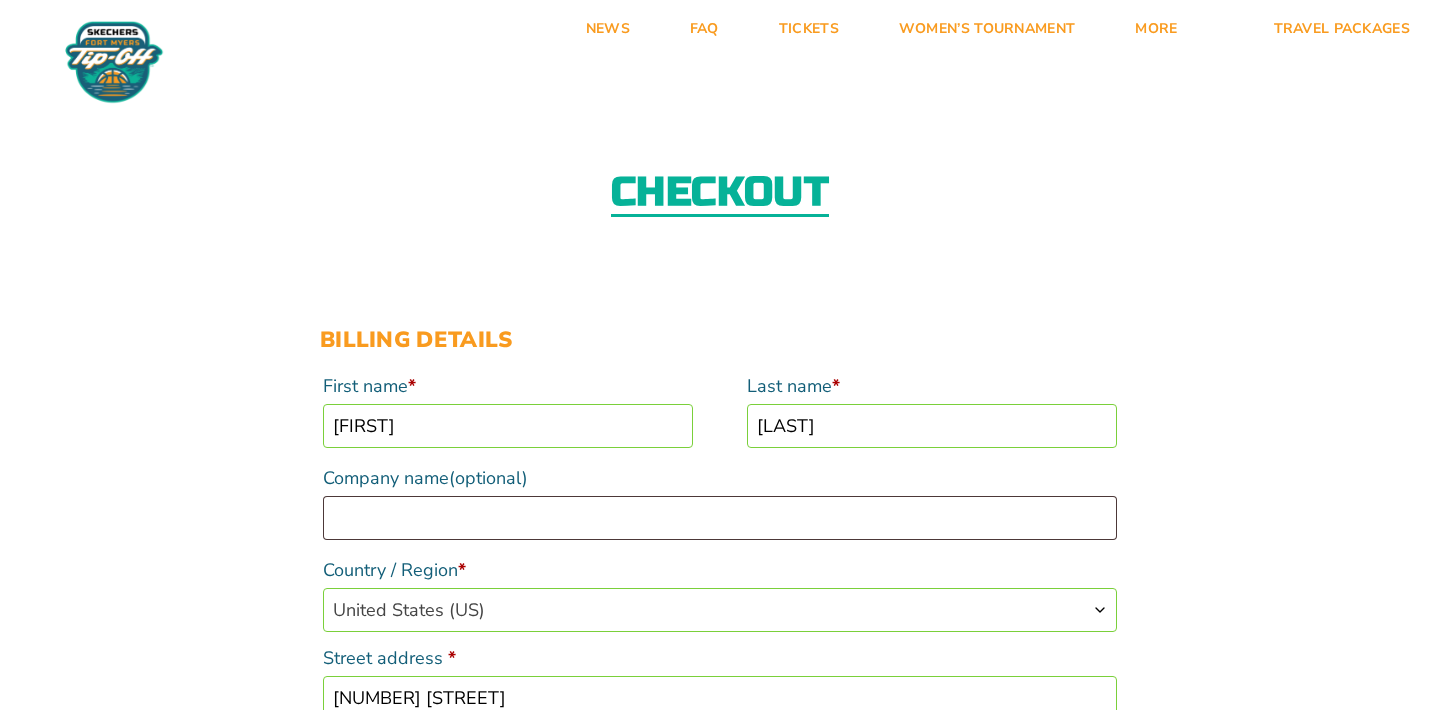 click on "Checkout" at bounding box center [720, 194] 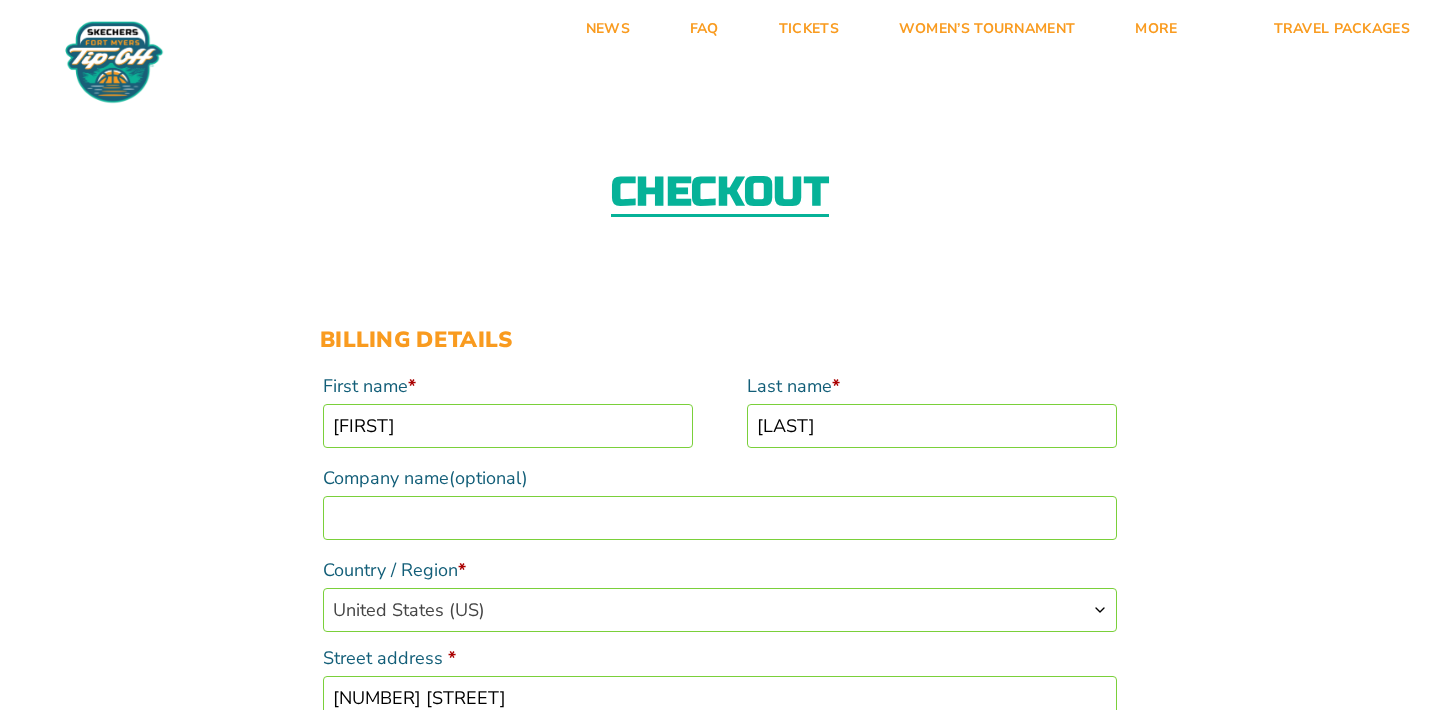 drag, startPoint x: 1303, startPoint y: 259, endPoint x: 1280, endPoint y: 302, distance: 48.76474 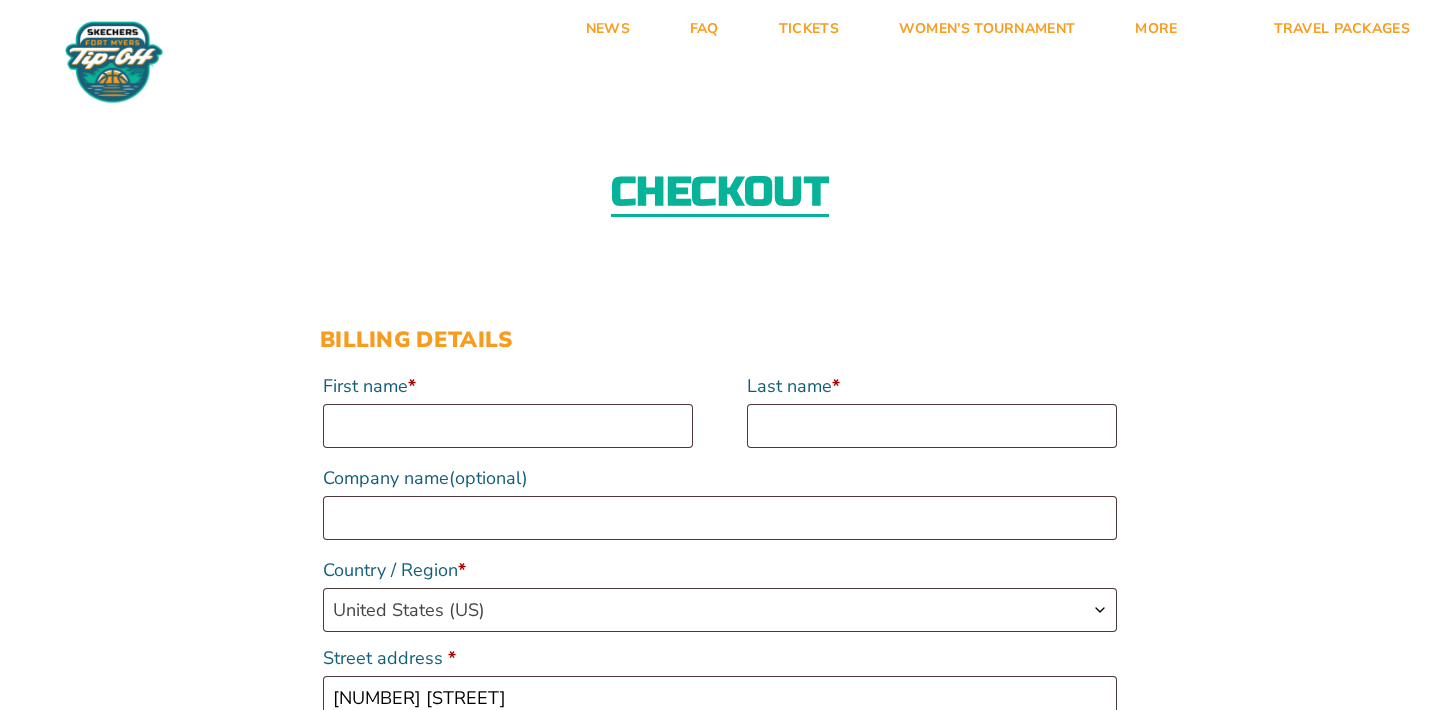 select on "VA" 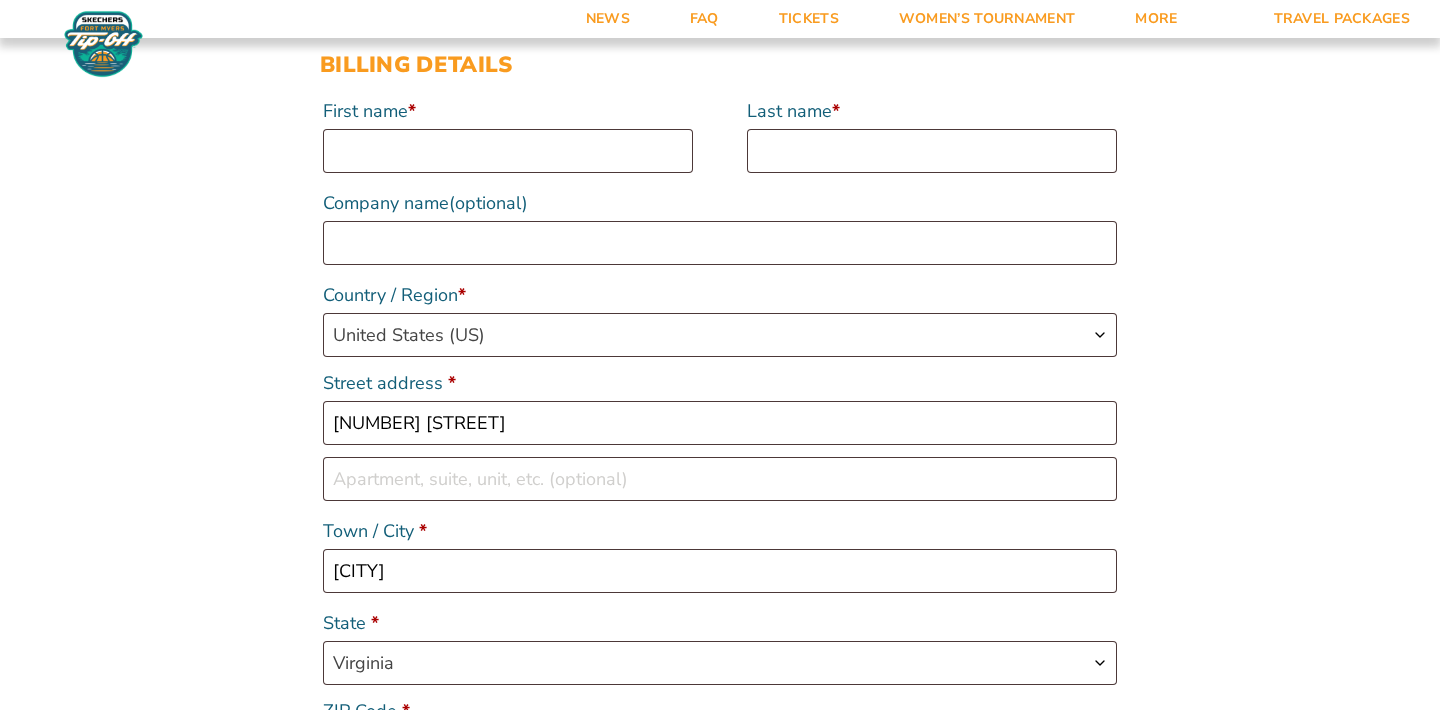 scroll, scrollTop: 320, scrollLeft: 0, axis: vertical 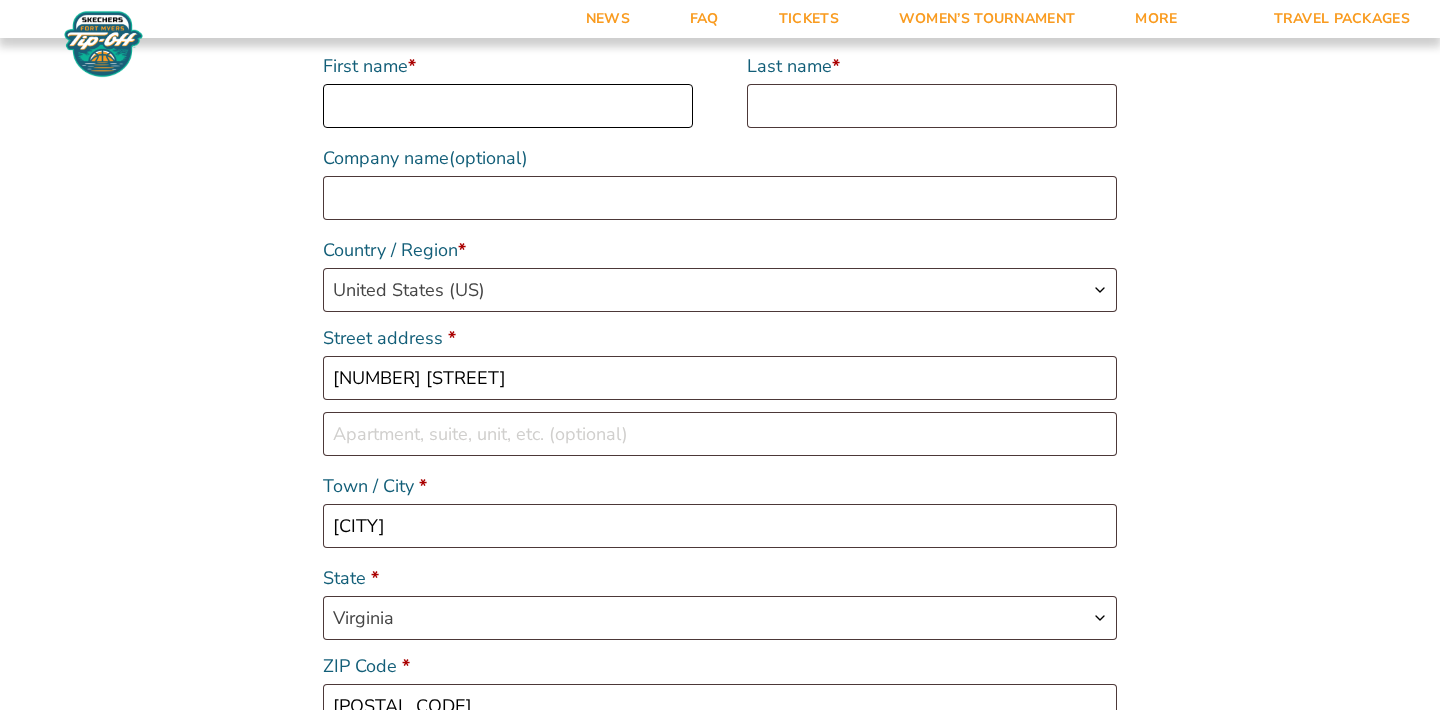 click on "First name  *" at bounding box center [508, 106] 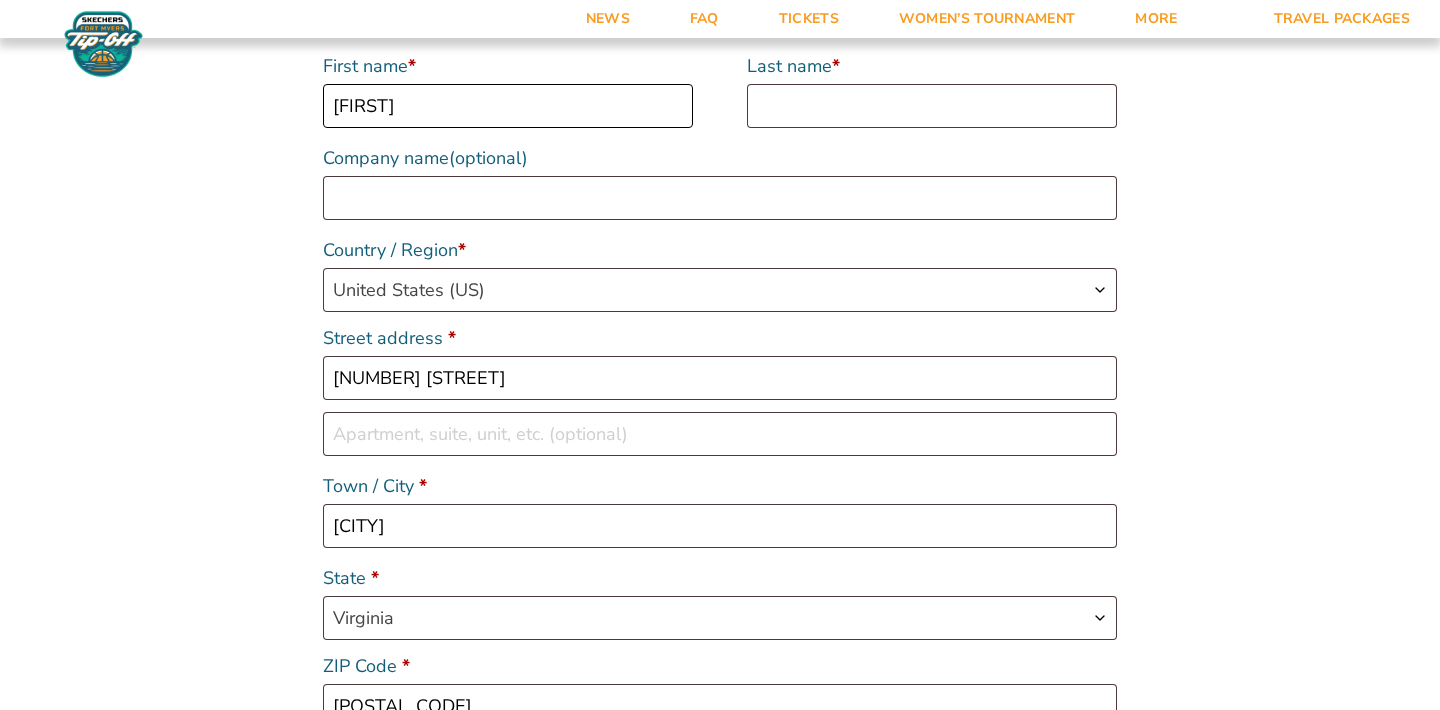type on "Joshua" 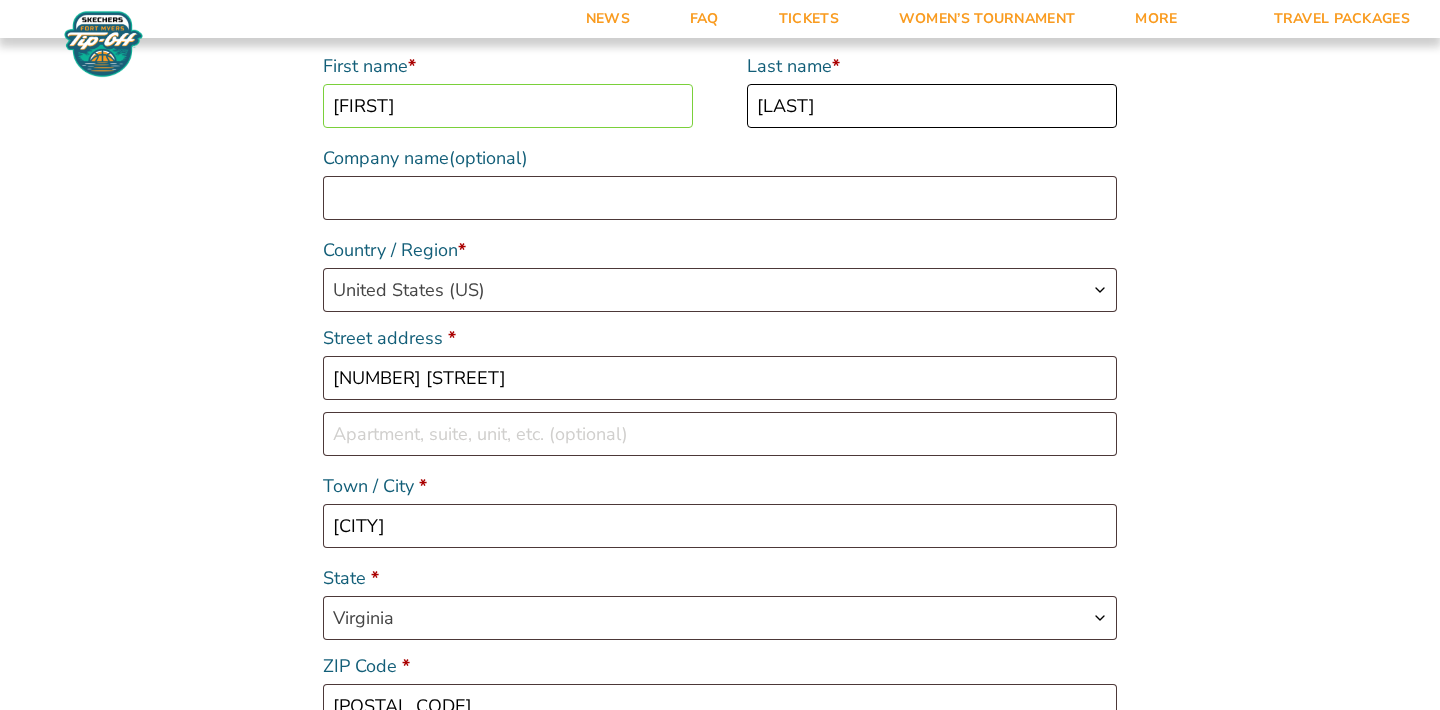 type on "Keller" 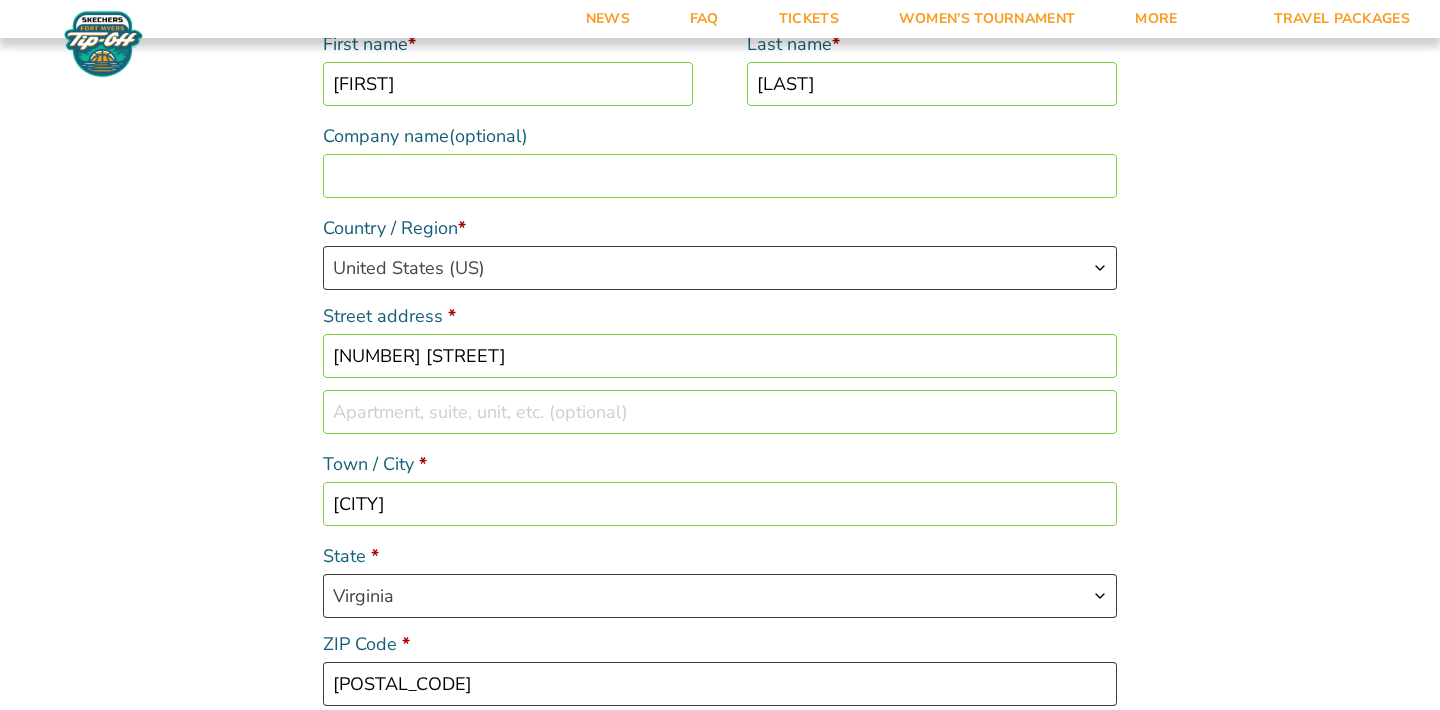 scroll, scrollTop: 767, scrollLeft: 0, axis: vertical 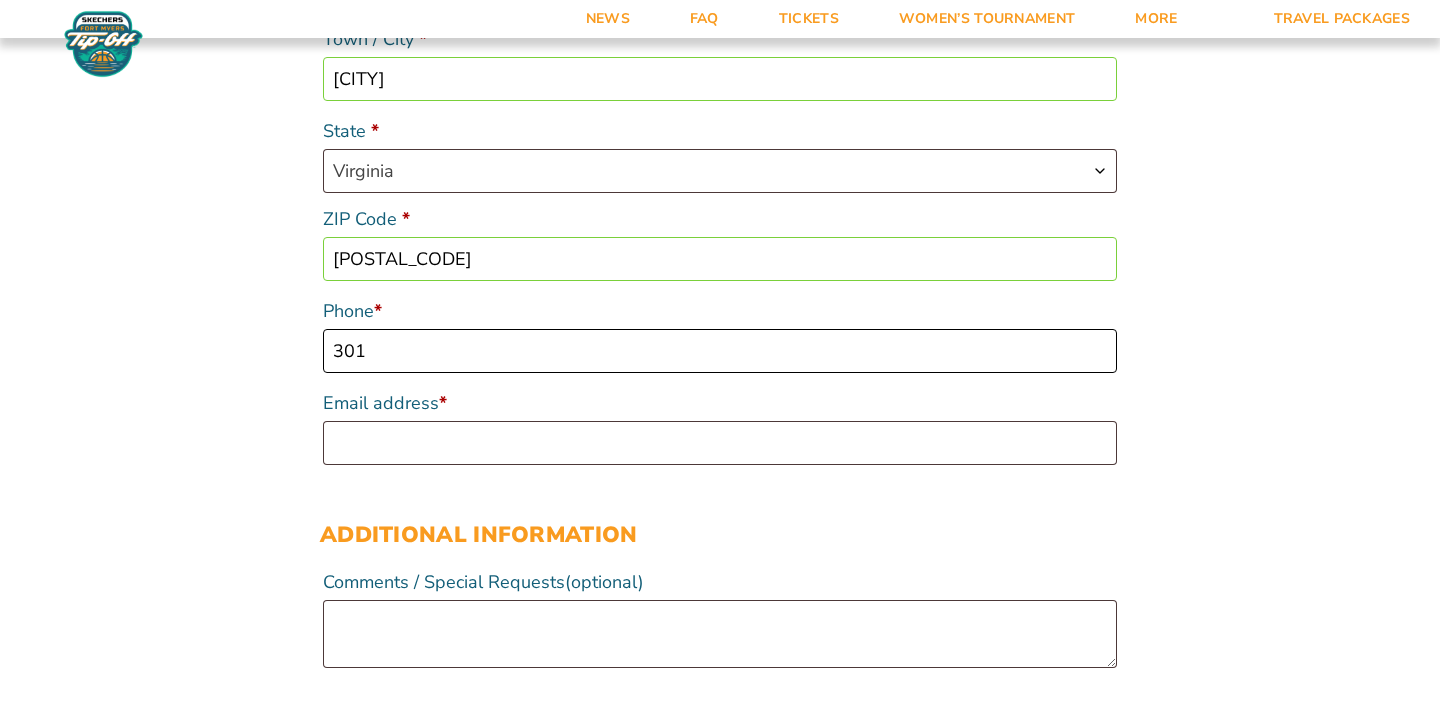 type on "13015247865" 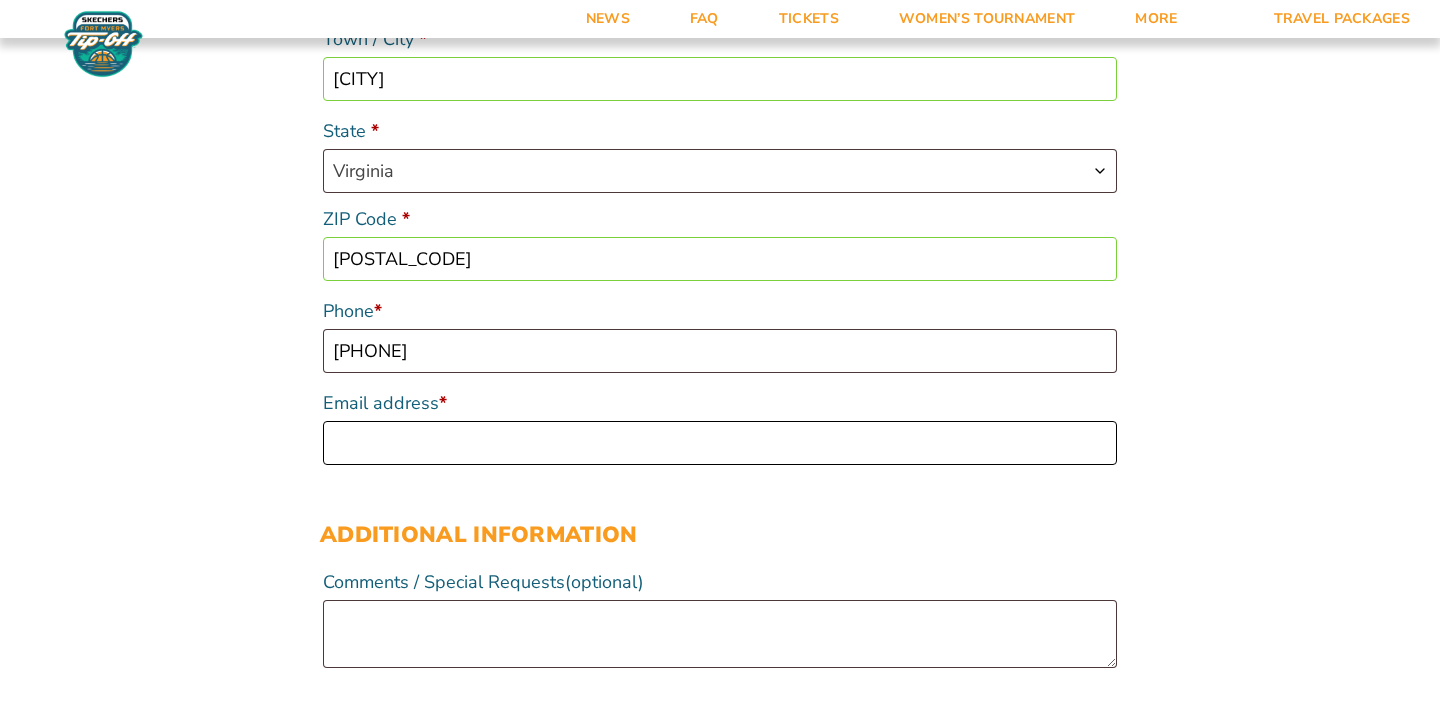 type on "[USERNAME]@[DOMAIN]" 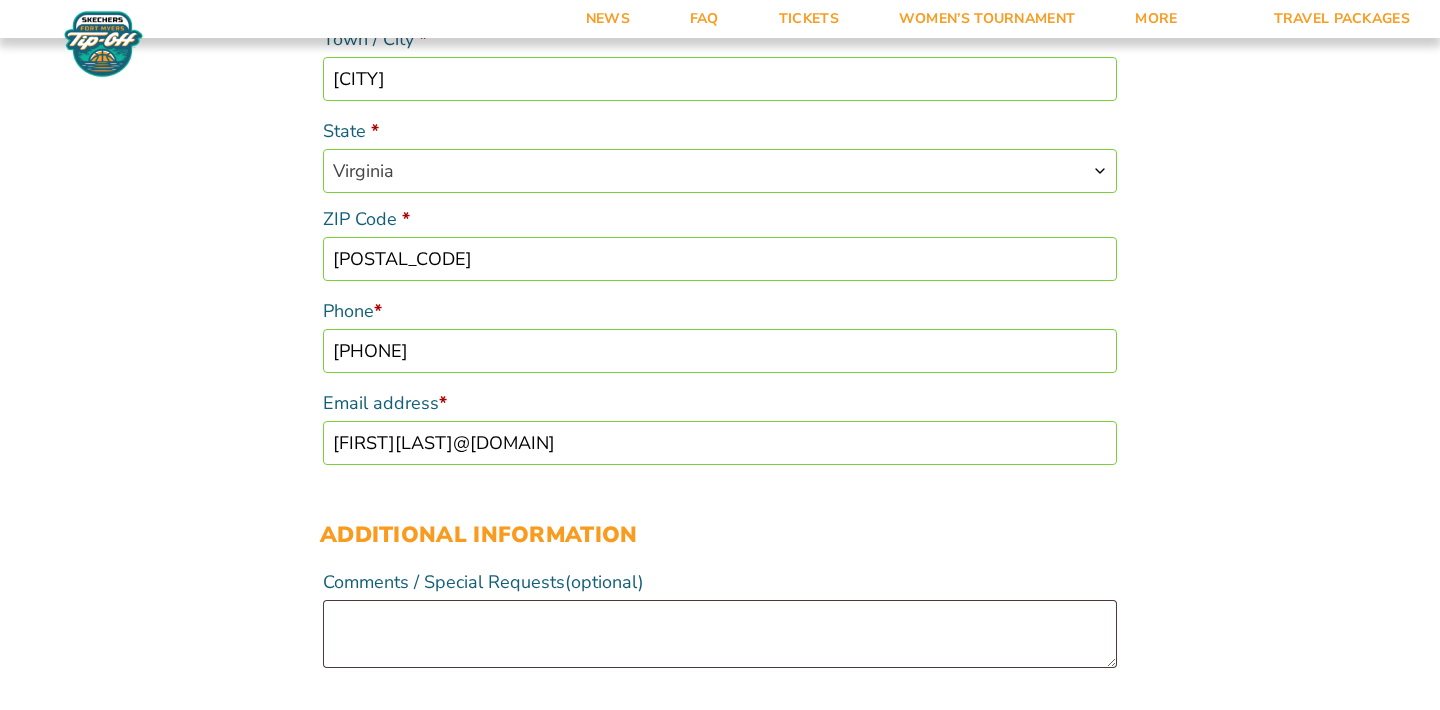 scroll, scrollTop: 256, scrollLeft: 0, axis: vertical 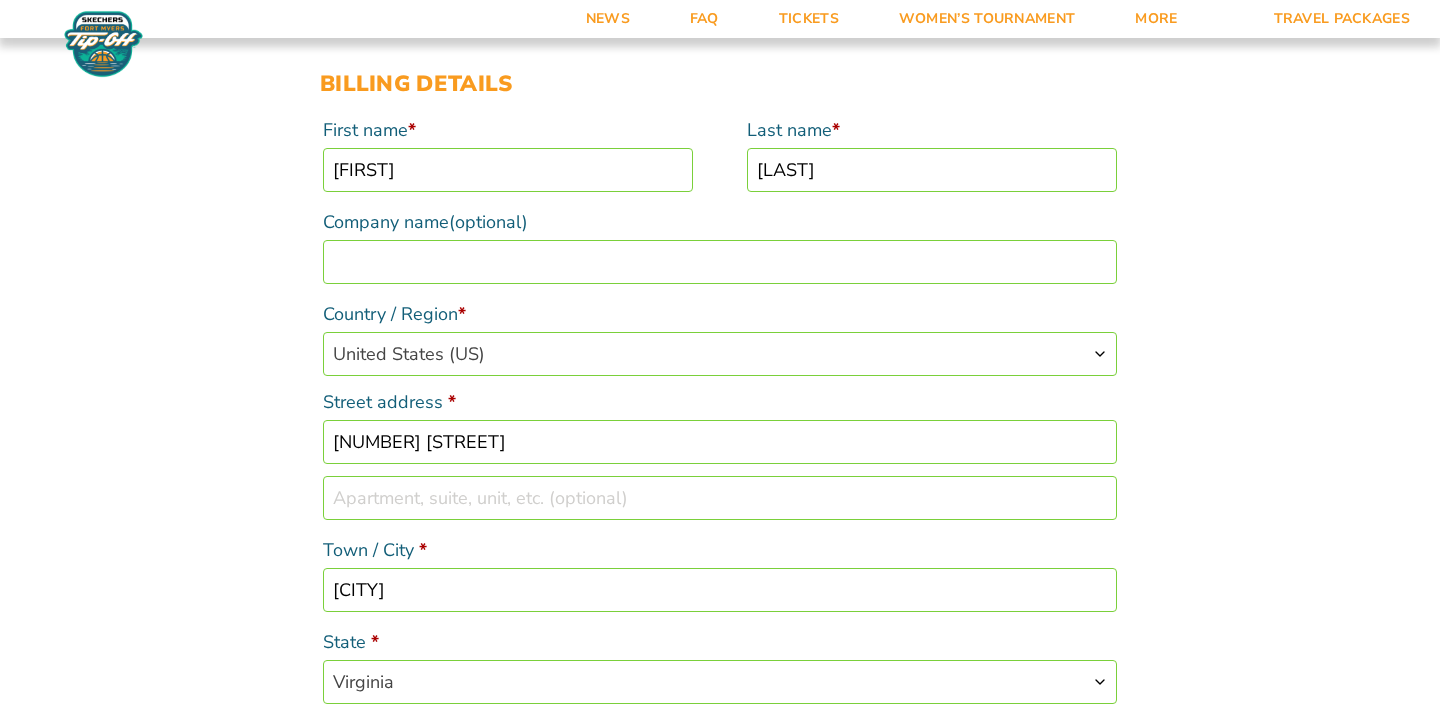 click on "Checkout
Discount Code:
Apply Code
Billing details
First name  * Joshua Last name  * Keller Company name  (optional) Country / Region  * Select a country / region… Afghanistan Åland Islands Albania Algeria American Samoa Andorra Angola Anguilla Antarctica Antigua and Barbuda Argentina Armenia Aruba Australia Austria Azerbaijan Bahamas Bahrain Bangladesh Barbados Belarus Belau Belgium Belize Benin Bermuda Bhutan Bolivia Bonaire, Saint Eustatius and Saba Bosnia and Herzegovina Botswana Bouvet Island Brazil British Indian Ocean Territory Brunei Bulgaria Burkina Faso Burundi Cambodia Cameroon Canada Cape Verde Cayman Islands Central African Republic Chad Chile China Christmas Island Cocos (Keeling) Islands Colombia Comoros Congo (Brazzaville) Congo (Kinshasa) Cook Islands Costa Rica Croatia Cuba Curaçao Cyprus Czech Republic Denmark Djibouti Dominica Ecuador Egypt" at bounding box center (720, 1164) 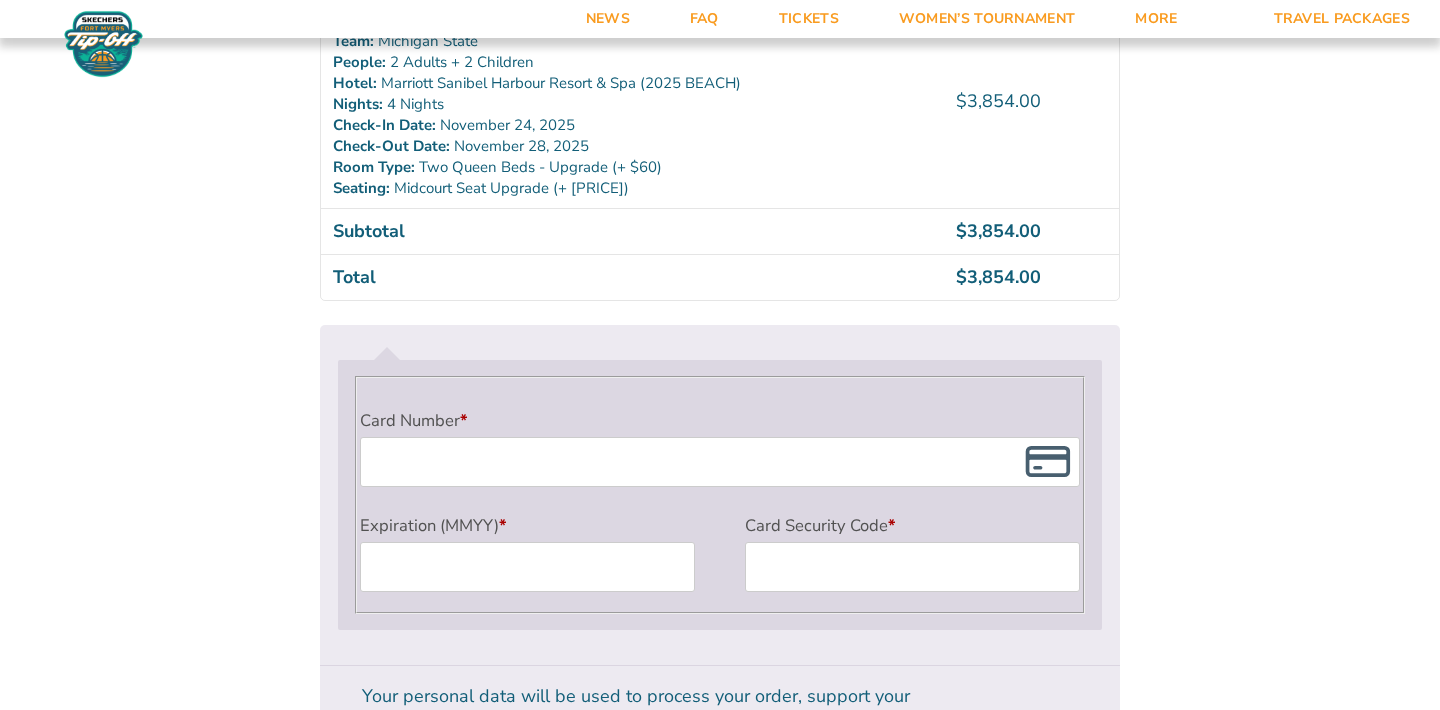 scroll, scrollTop: 1616, scrollLeft: 0, axis: vertical 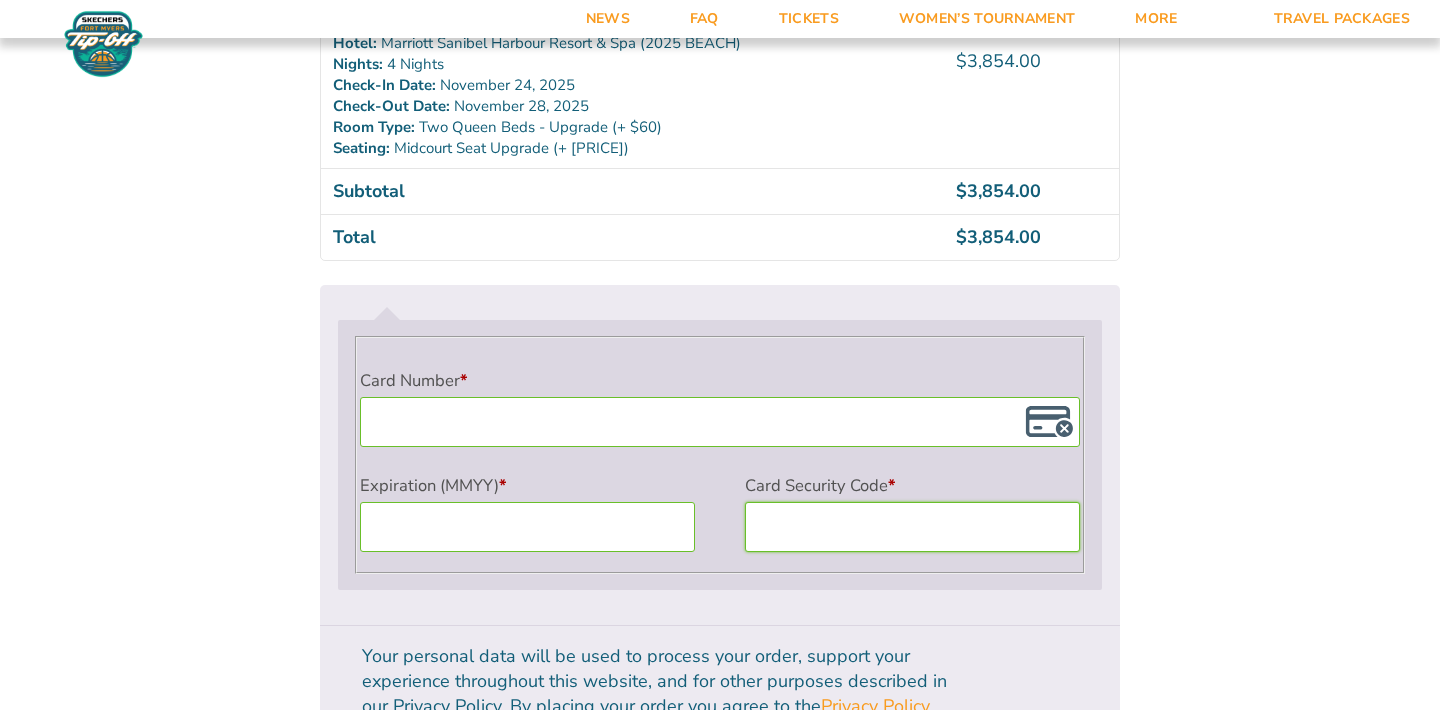 click on "Checkout
Discount Code:
Apply Code
Billing details
First name  * Joshua Last name  * Keller Company name  (optional) Country / Region  * Select a country / region… Afghanistan Åland Islands Albania Algeria American Samoa Andorra Angola Anguilla Antarctica Antigua and Barbuda Argentina Armenia Aruba Australia Austria Azerbaijan Bahamas Bahrain Bangladesh Barbados Belarus Belau Belgium Belize Benin Bermuda Bhutan Bolivia Bonaire, Saint Eustatius and Saba Bosnia and Herzegovina Botswana Bouvet Island Brazil British Indian Ocean Territory Brunei Bulgaria Burkina Faso Burundi Cambodia Cameroon Canada Cape Verde Cayman Islands Central African Republic Chad Chile China Christmas Island Cocos (Keeling) Islands Colombia Comoros Congo (Brazzaville) Congo (Kinshasa) Cook Islands Costa Rica Croatia Cuba Curaçao Cyprus Czech Republic Denmark Djibouti Dominica Ecuador Egypt" at bounding box center (720, -196) 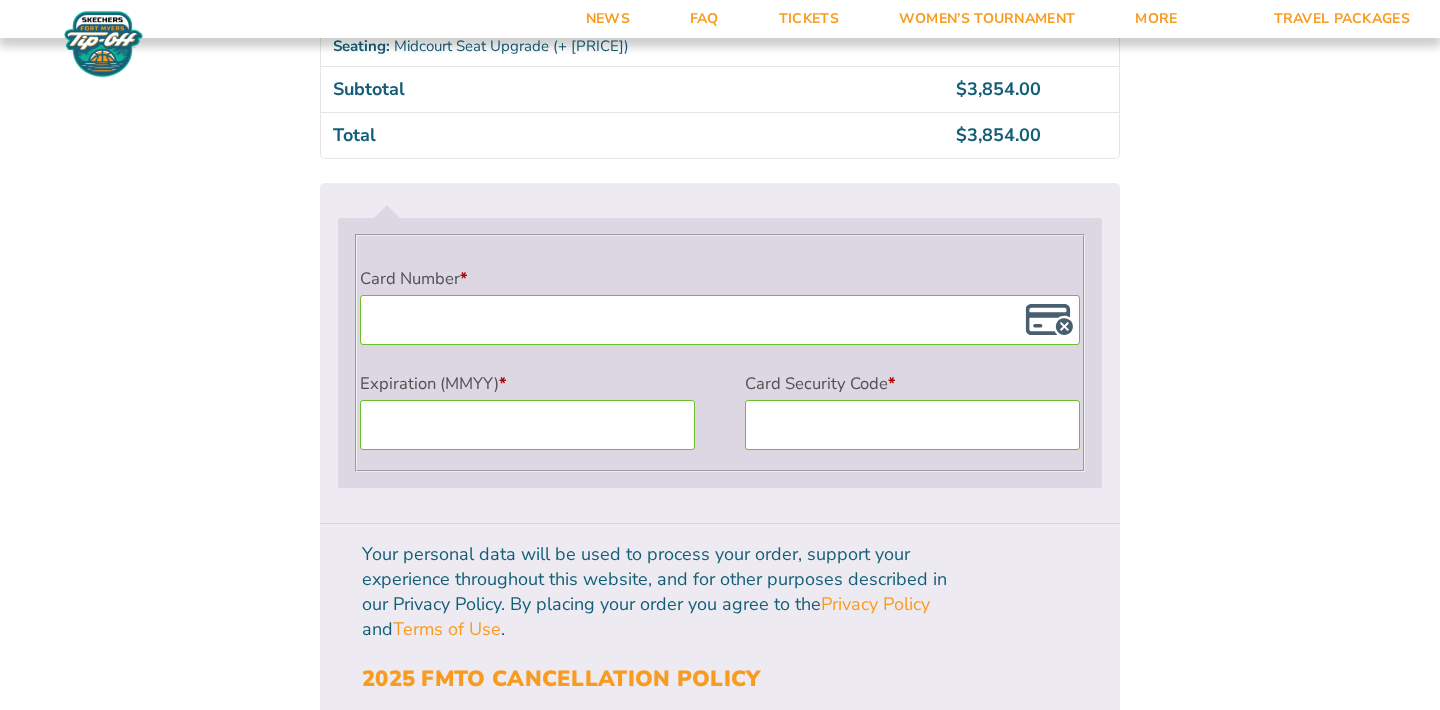 scroll, scrollTop: 1696, scrollLeft: 0, axis: vertical 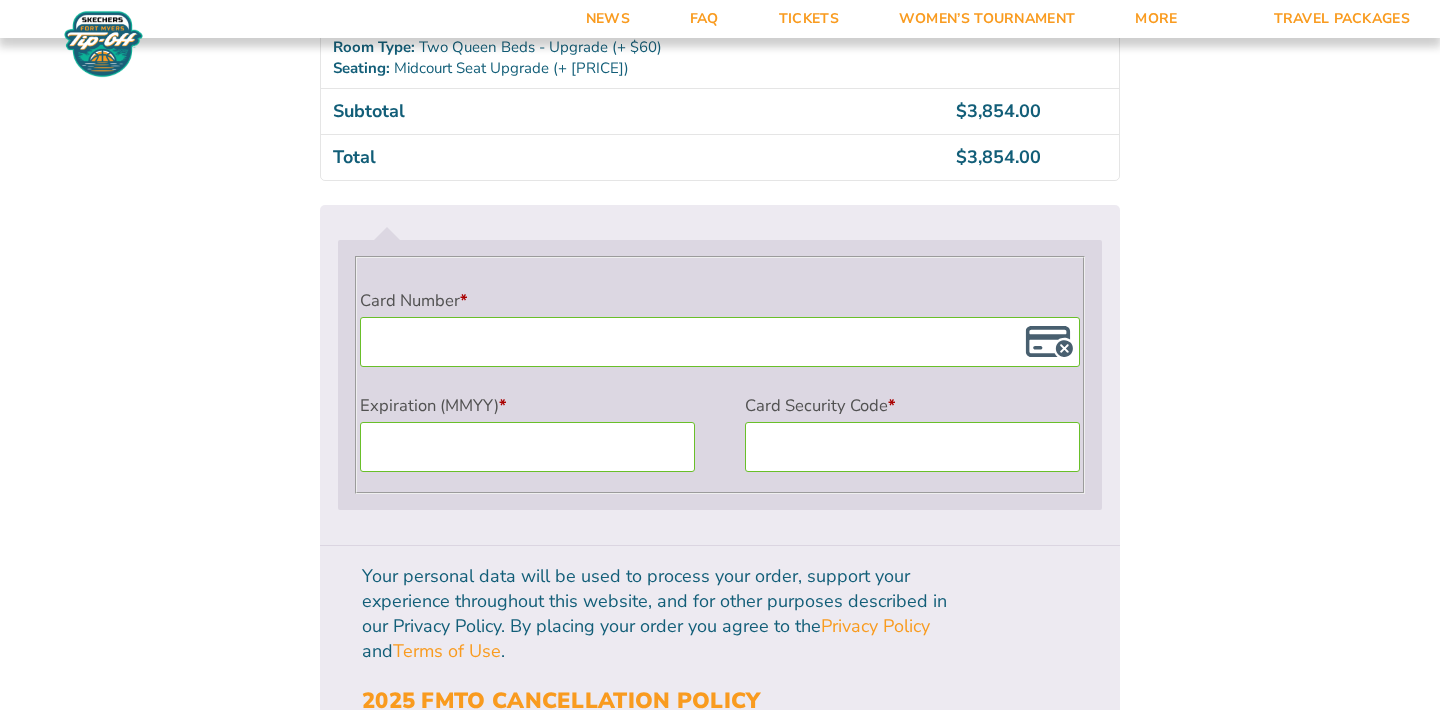 click on "Place order" at bounding box center [1027, 1022] 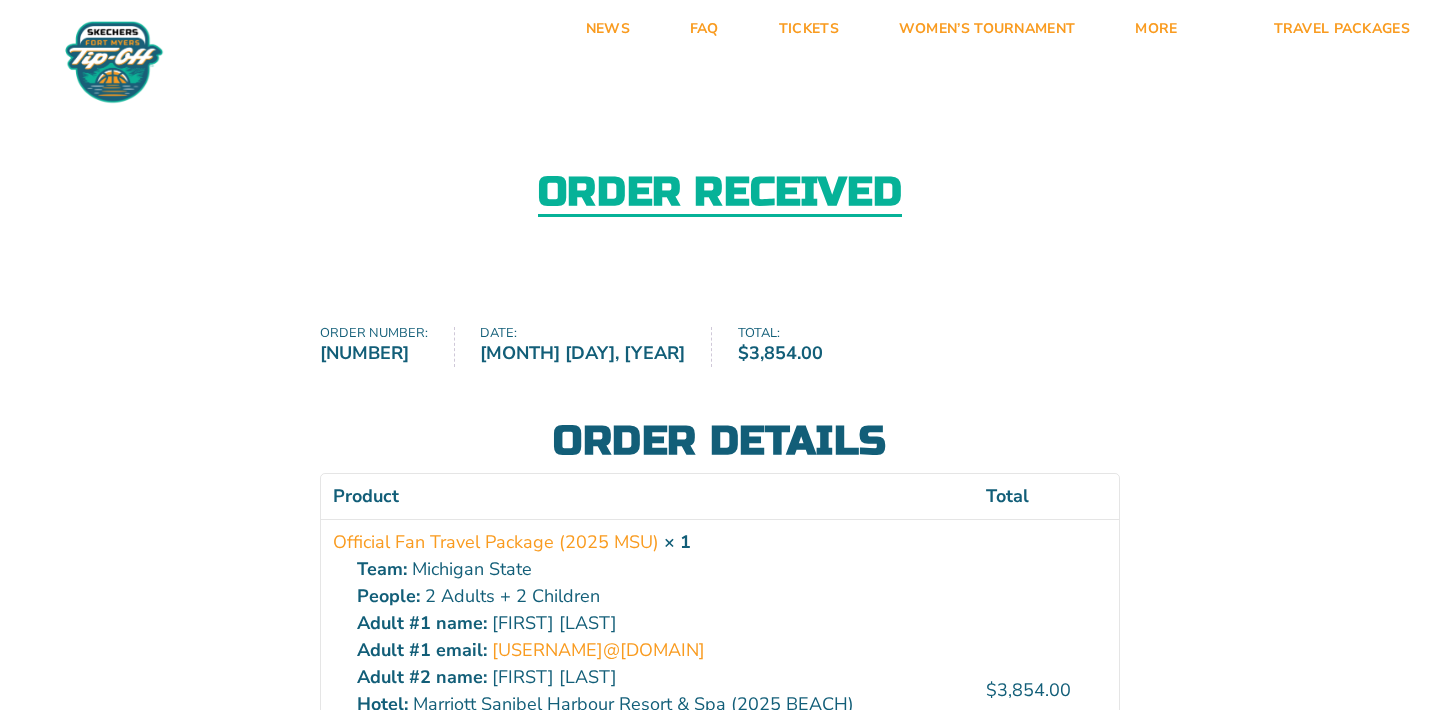 scroll, scrollTop: 0, scrollLeft: 0, axis: both 